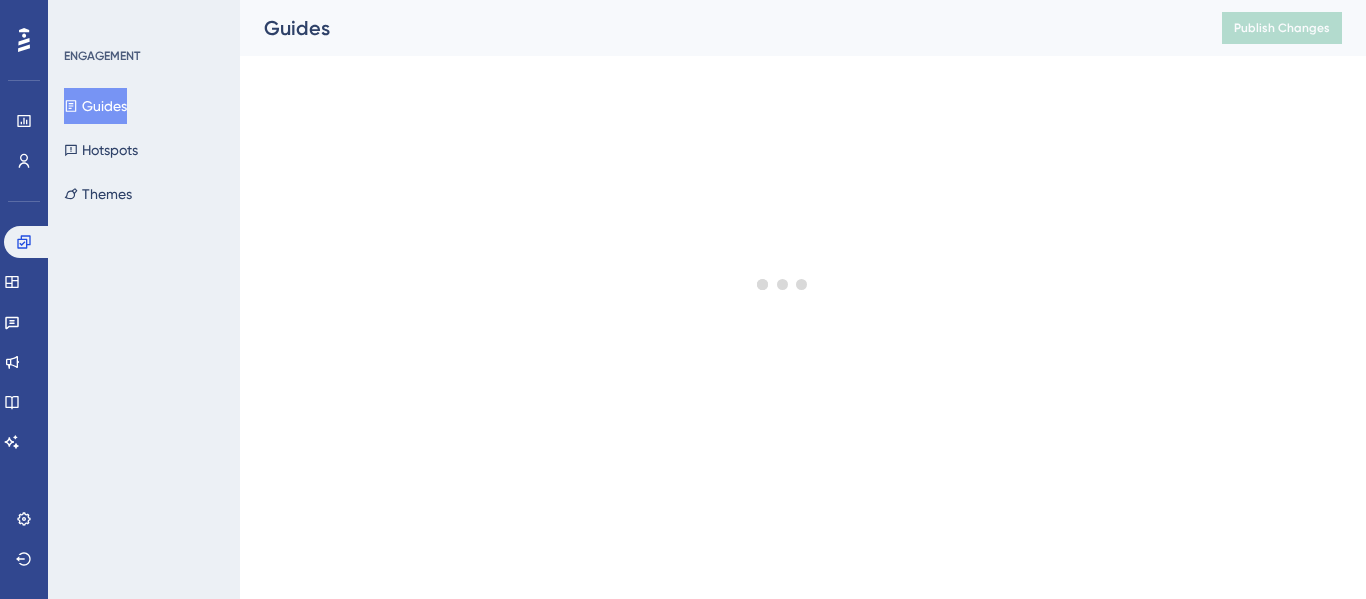 scroll, scrollTop: 0, scrollLeft: 0, axis: both 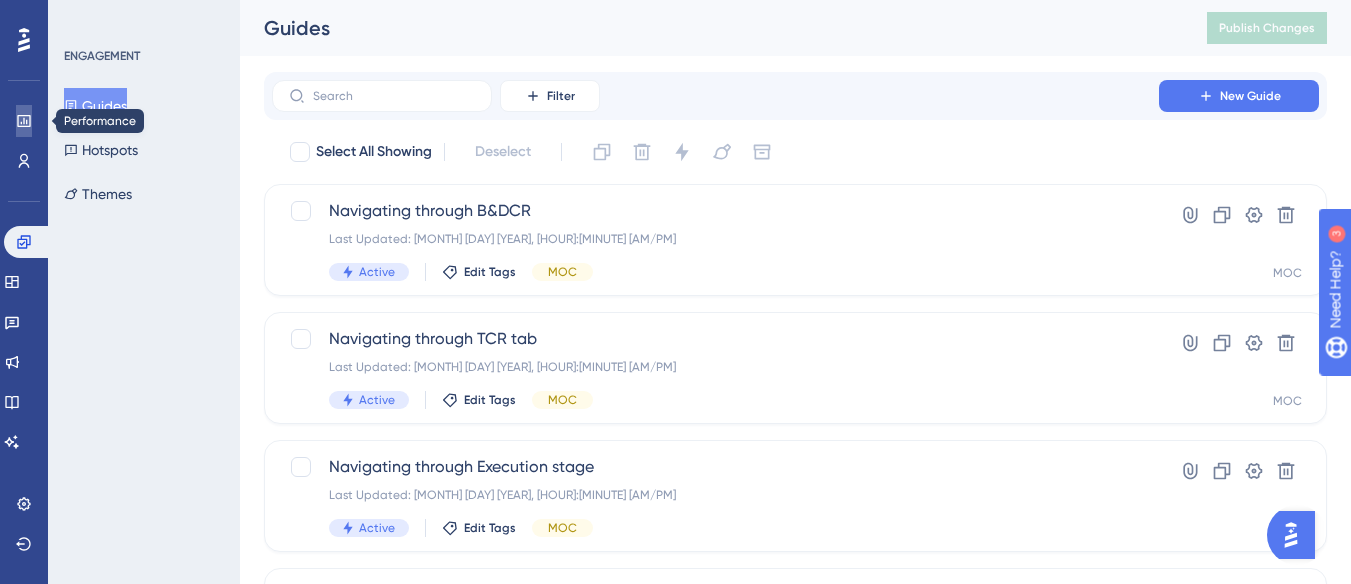 click 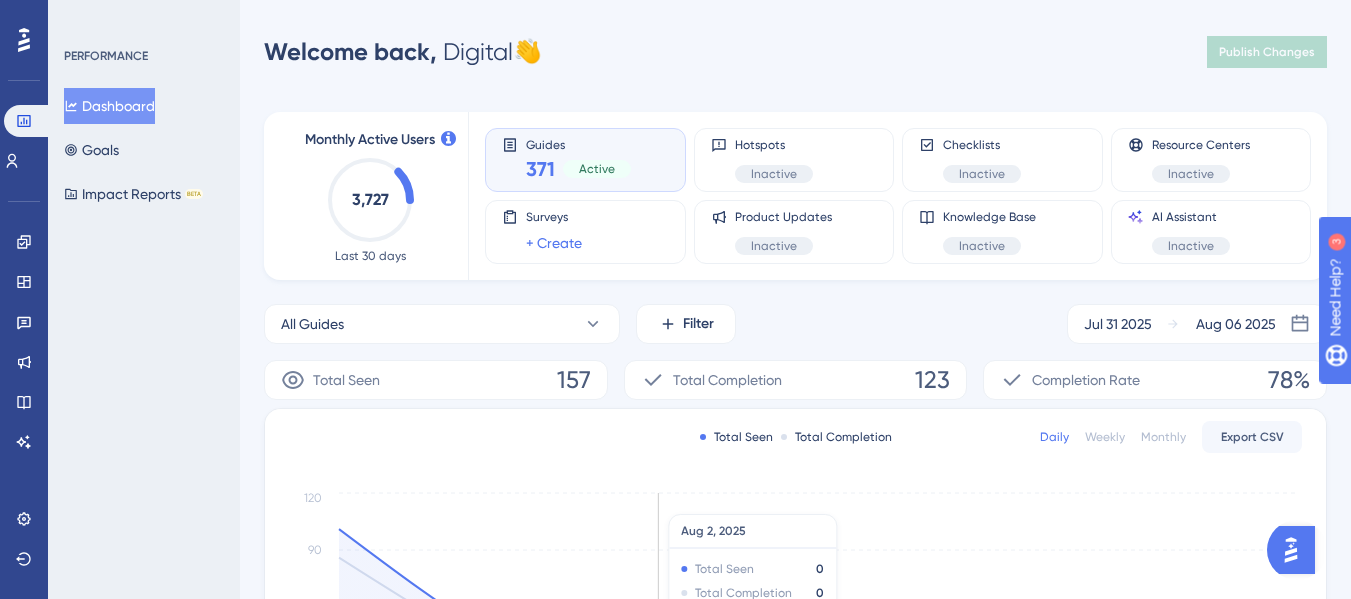 scroll, scrollTop: 86, scrollLeft: 0, axis: vertical 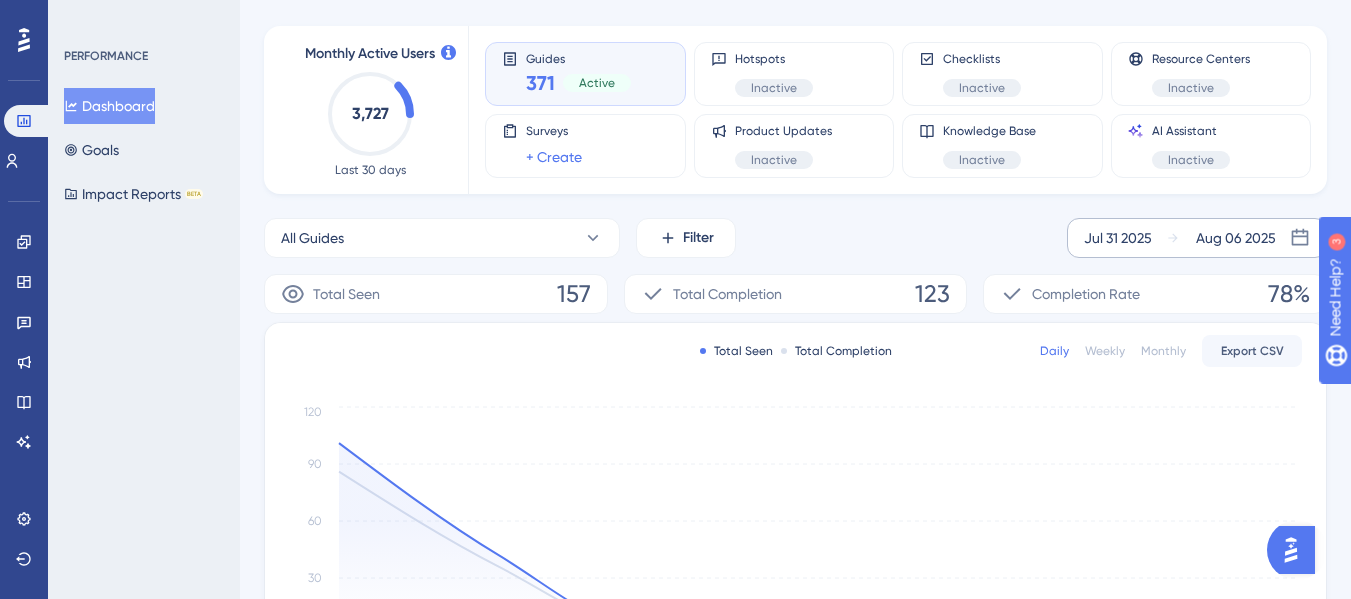 click 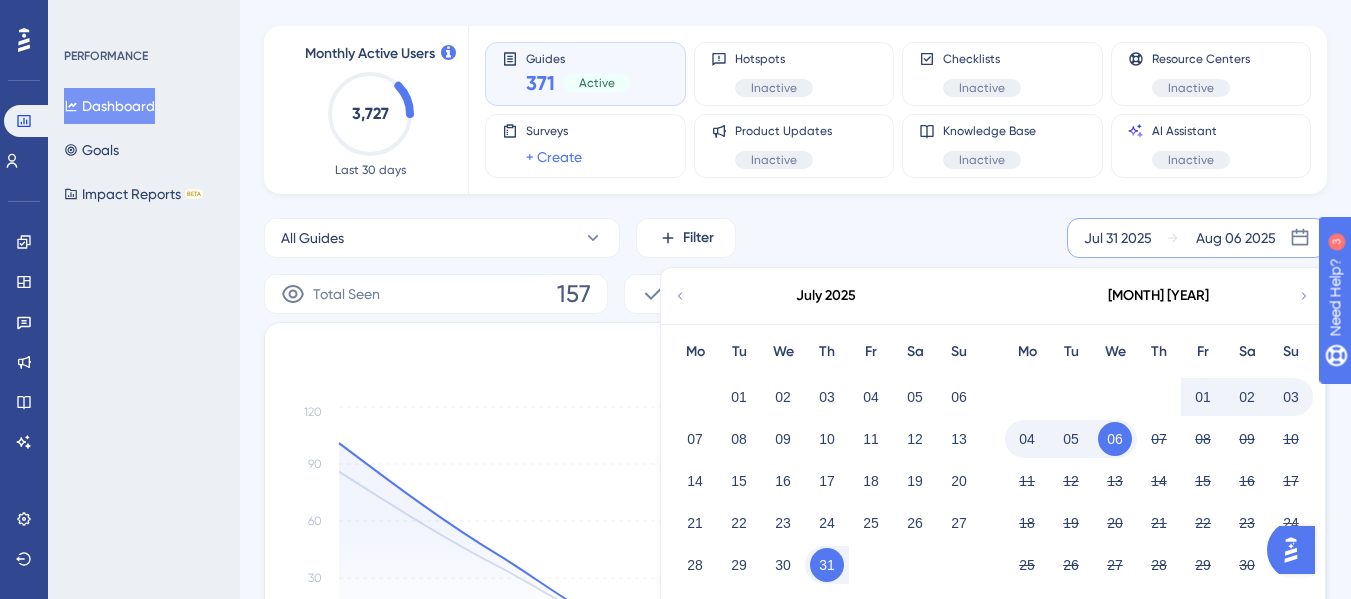 click on "04" at bounding box center [1027, 439] 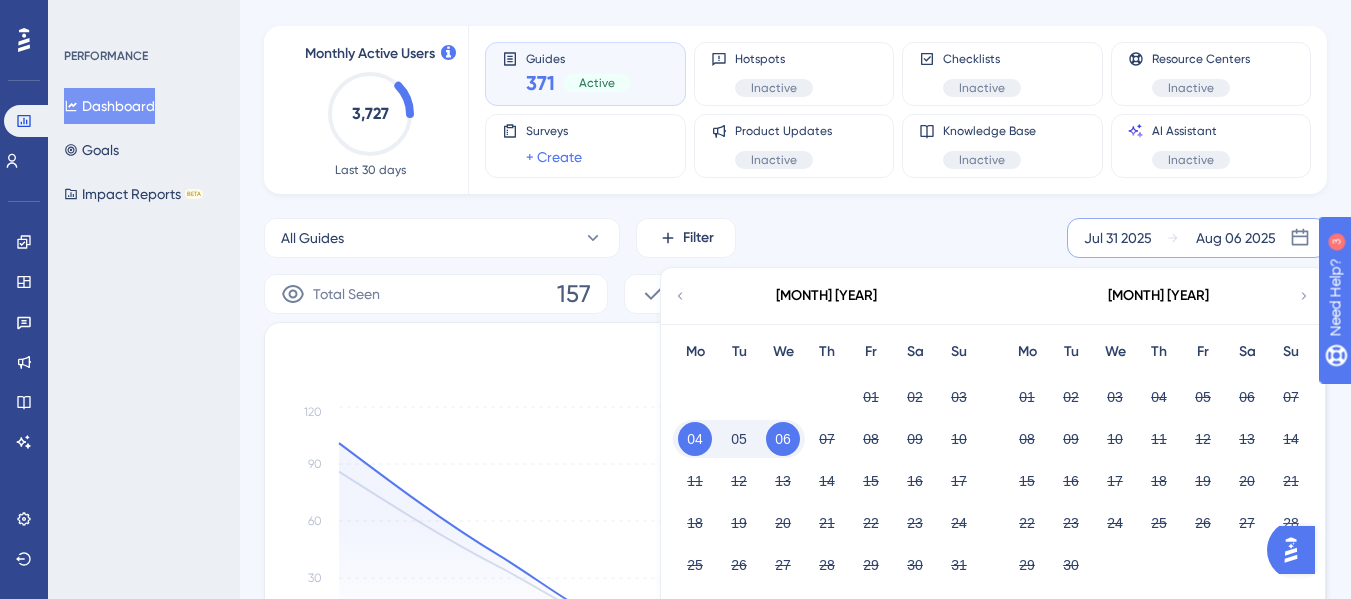 click on "All Guides Filter [MONTH] [DAY] [YEAR] [MONTH] [DAY] [YEAR] [MONTH] Mo Tu We Th Fr Sa Su 01 02 03 04 05 06 07 08 09 10 11 12 13 14 15 16 17 18 19 20 21 22 23 24 25 26 27 28 29 30 31 [MONTH] [YEAR] Mo Tu We Th Fr Sa Su 01 02 03 04 05 06 07 08 09 10 11 12 13 14 15 16 17 18 19 20 21 22 23 24 25 26 27 28 29 30 [MONTH] [DAY] [YEAR] - [MONTH] [DAY] [YEAR] Cancel Apply" at bounding box center (795, 238) 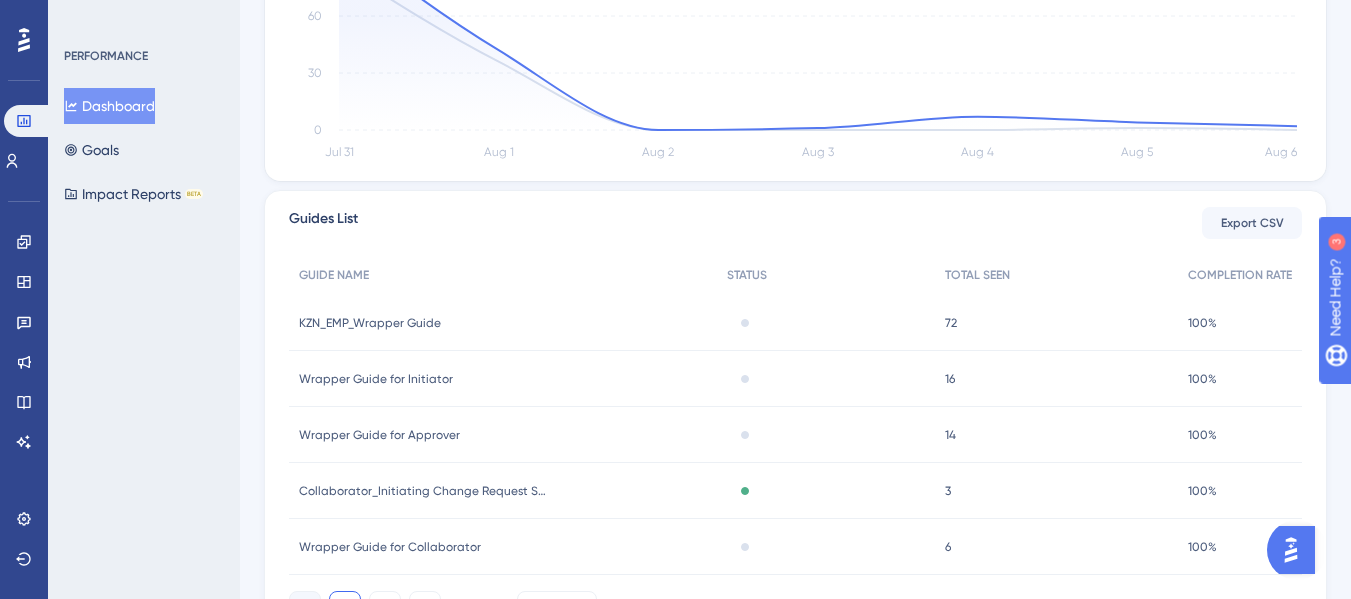 scroll, scrollTop: 593, scrollLeft: 0, axis: vertical 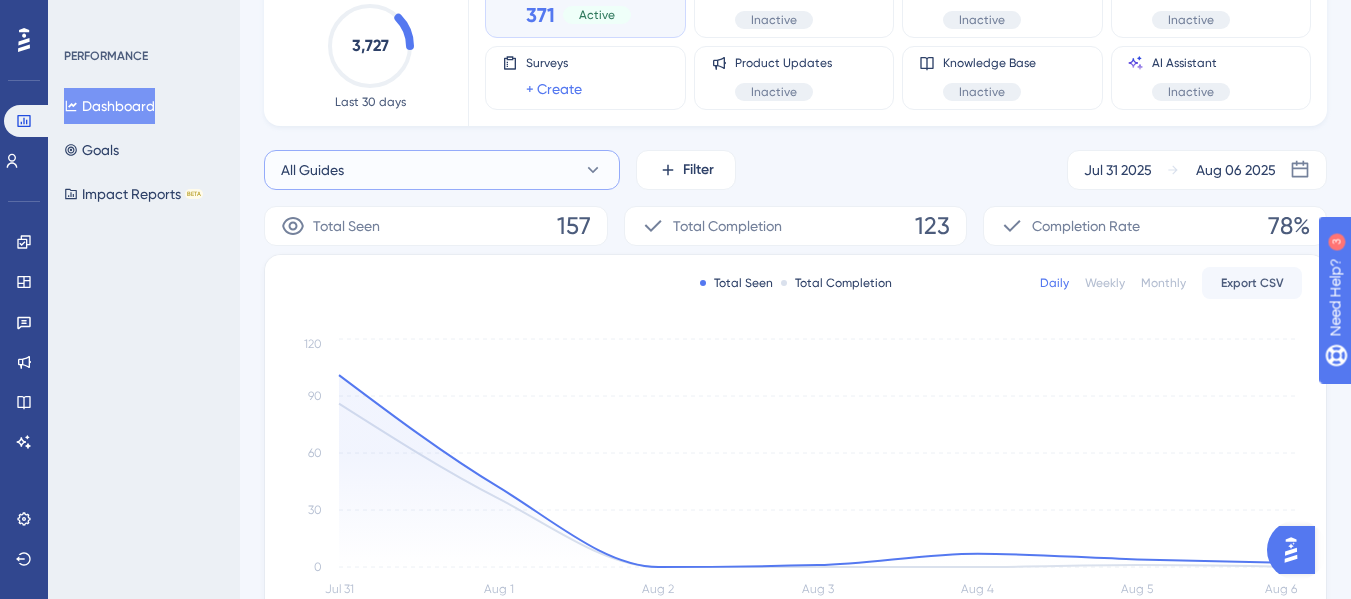 click on "All Guides" at bounding box center (442, 170) 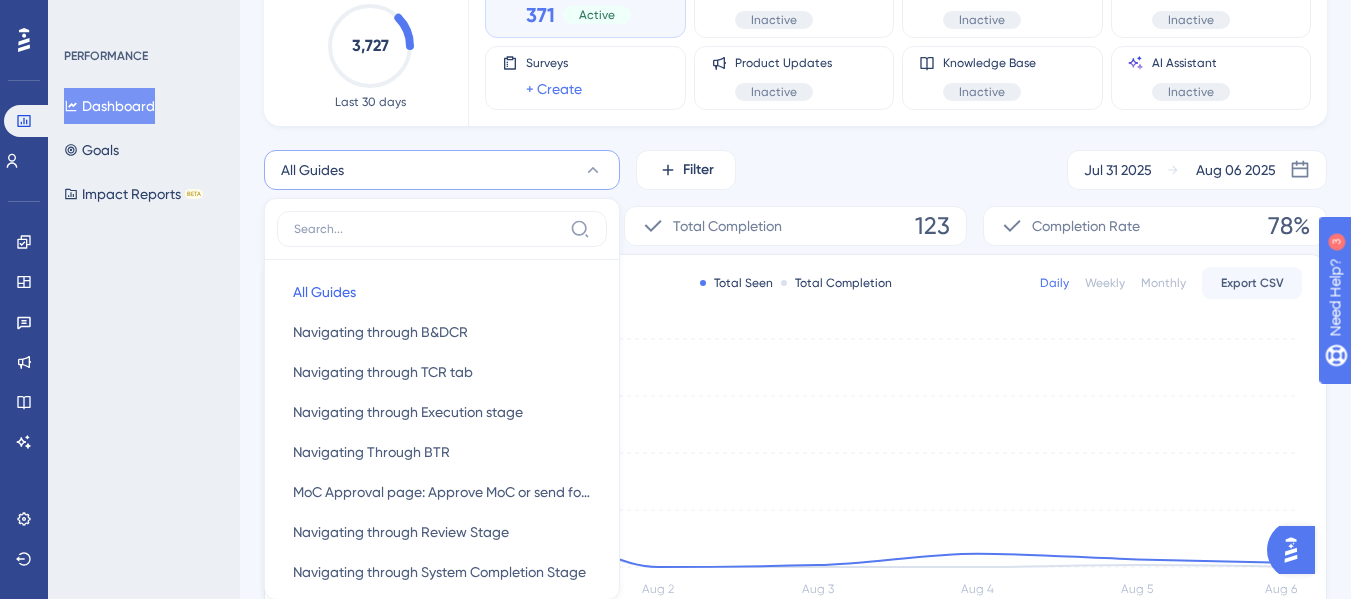 scroll, scrollTop: 214, scrollLeft: 0, axis: vertical 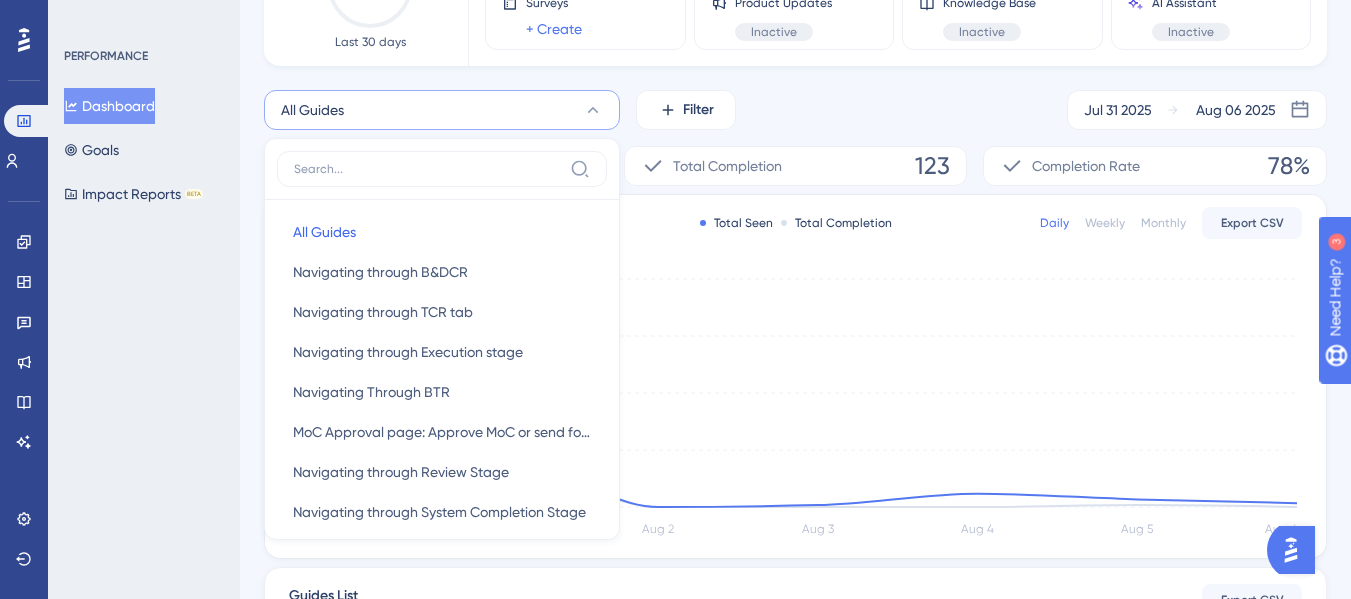 click on "All Guides All Guides All Guides Navigating through B&DCR Navigating through B&DCR Navigating through TCR tab Navigating through TCR tab Navigating through Execution stage Navigating through Execution stage Navigating Through BTR Navigating Through BTR MoC Approval page: Approve MoC or send for rework MoC Approval page: Approve MoC or send for rework Navigating through Review Stage Navigating through Review Stage Navigating through System Completion Stage Navigating through System Completion Stage Navigating through Action plan Tab Navigating through Action plan Tab Navigating through improvement Tab Navigating through improvement Tab Navigating through What IF Tab Navigating through What IF Tab Navigating through Asset Accounting Tab Navigating through Asset Accounting Tab Navigating through Capex Summary Tab Navigating through Capex Summary Tab Navigating through Capex Breakup Tab Navigating through Capex Breakup Tab Navigating through BCR Navigating through BCR Navigating through Prelim CAPEX LFD Released" at bounding box center [795, 110] 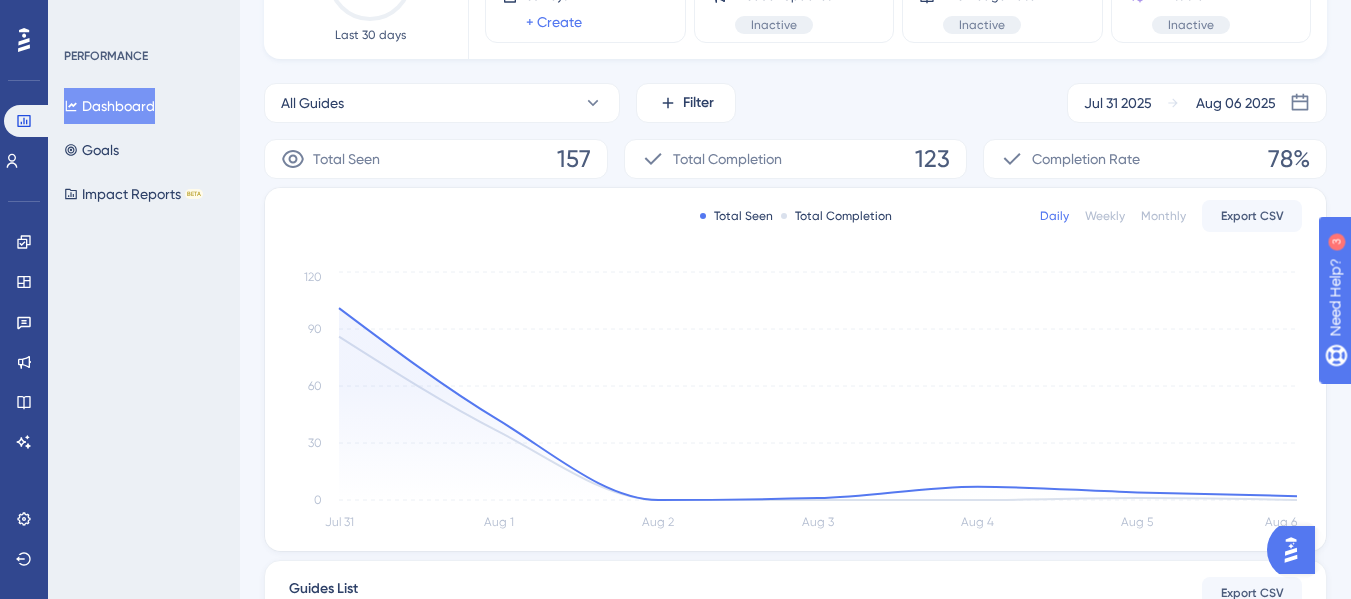 scroll, scrollTop: 220, scrollLeft: 0, axis: vertical 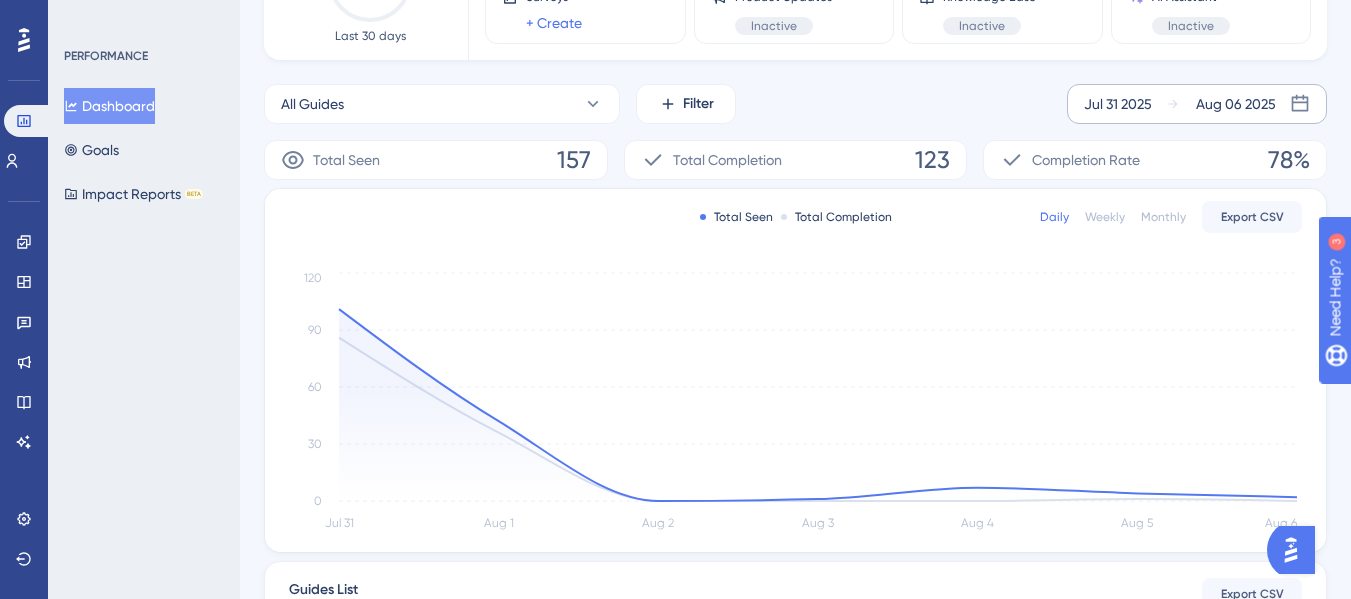click on "Jul 31 2025" at bounding box center (1118, 104) 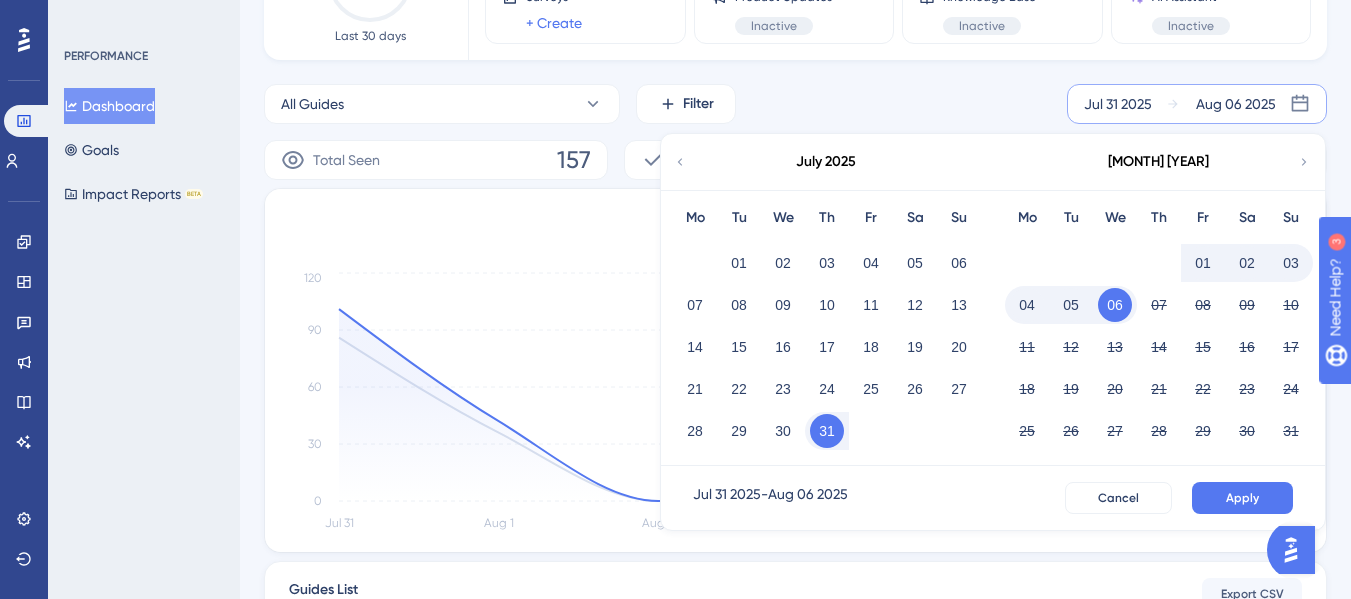 click on "04" at bounding box center [1027, 305] 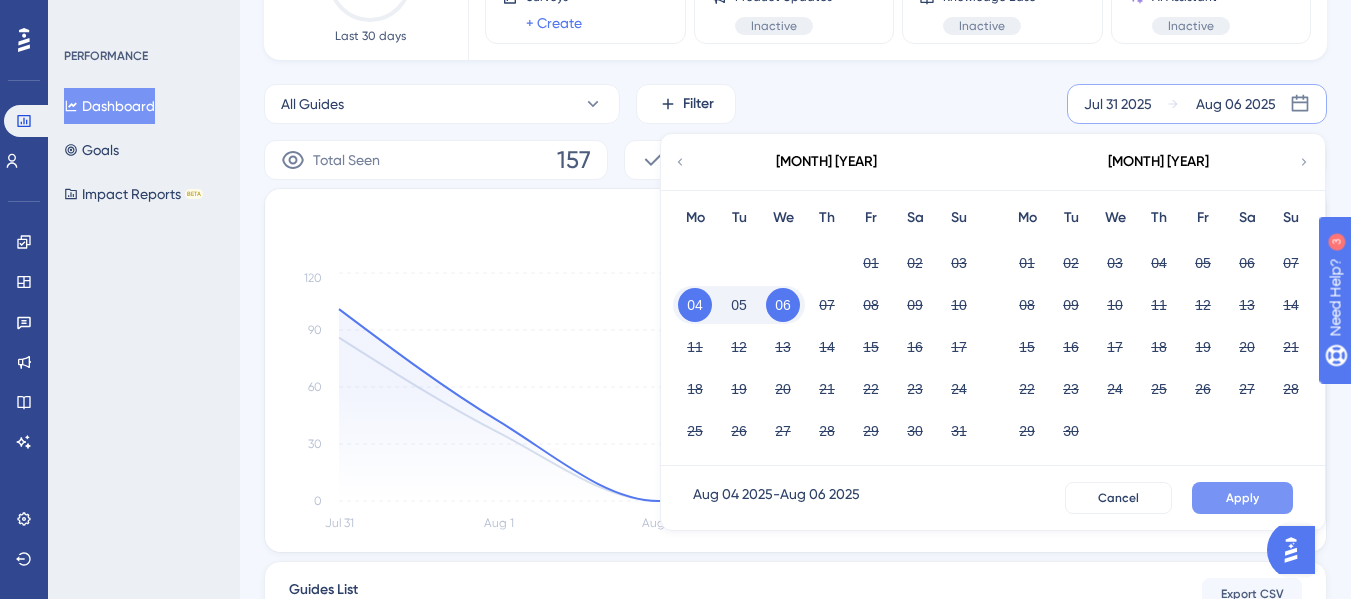 click on "Apply" at bounding box center (1242, 498) 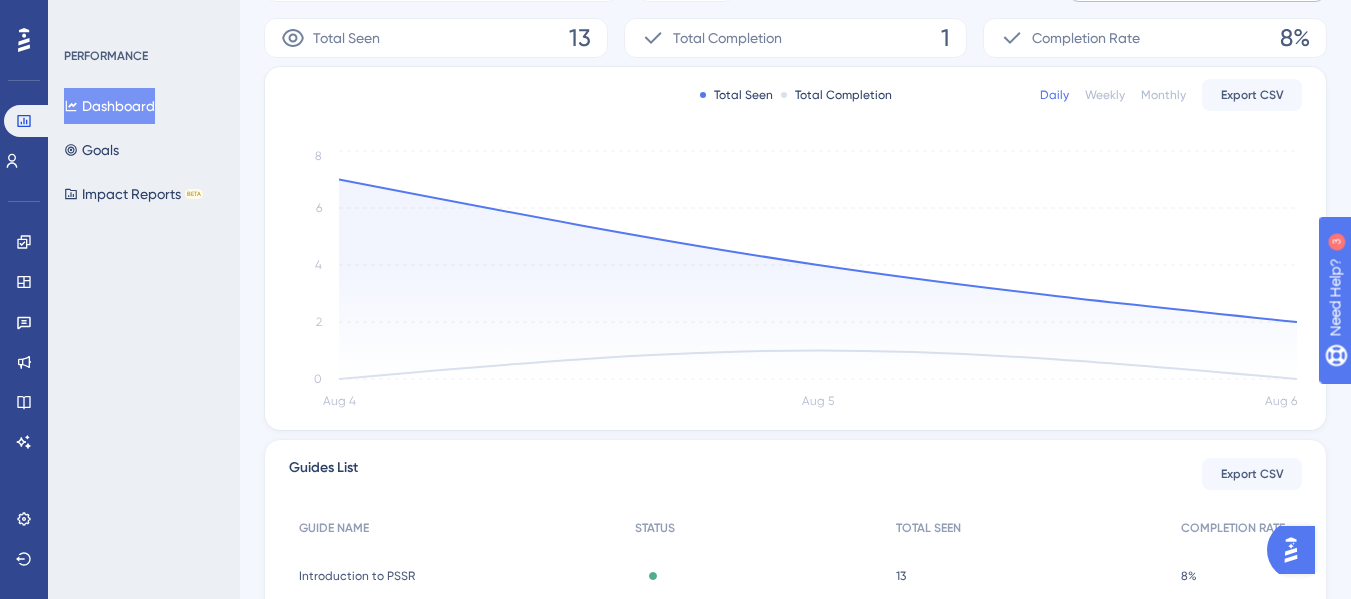 scroll, scrollTop: 532, scrollLeft: 0, axis: vertical 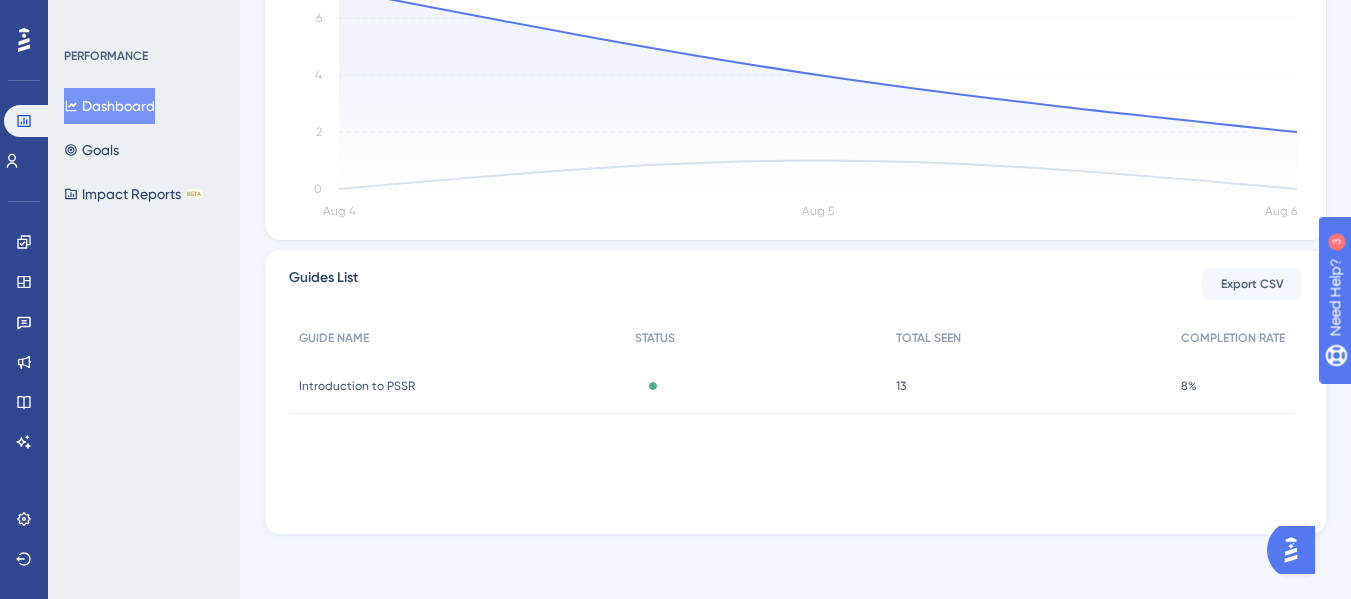 click on "Introduction to PSSR Introduction to PSSR" at bounding box center (457, 386) 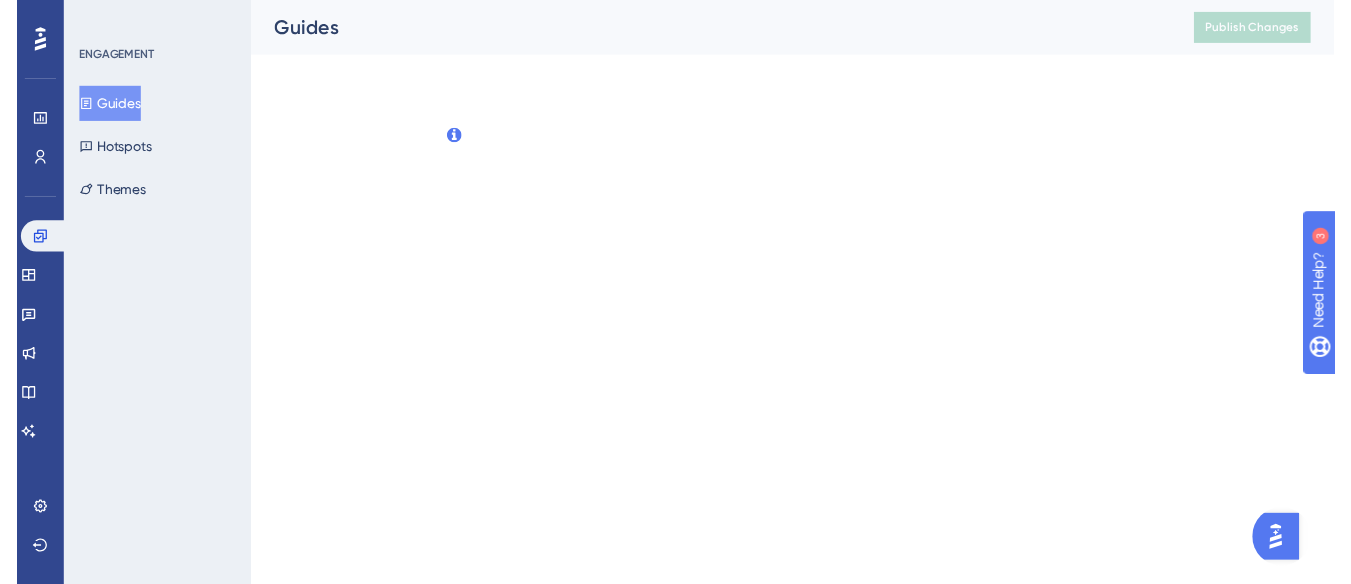 scroll, scrollTop: 0, scrollLeft: 0, axis: both 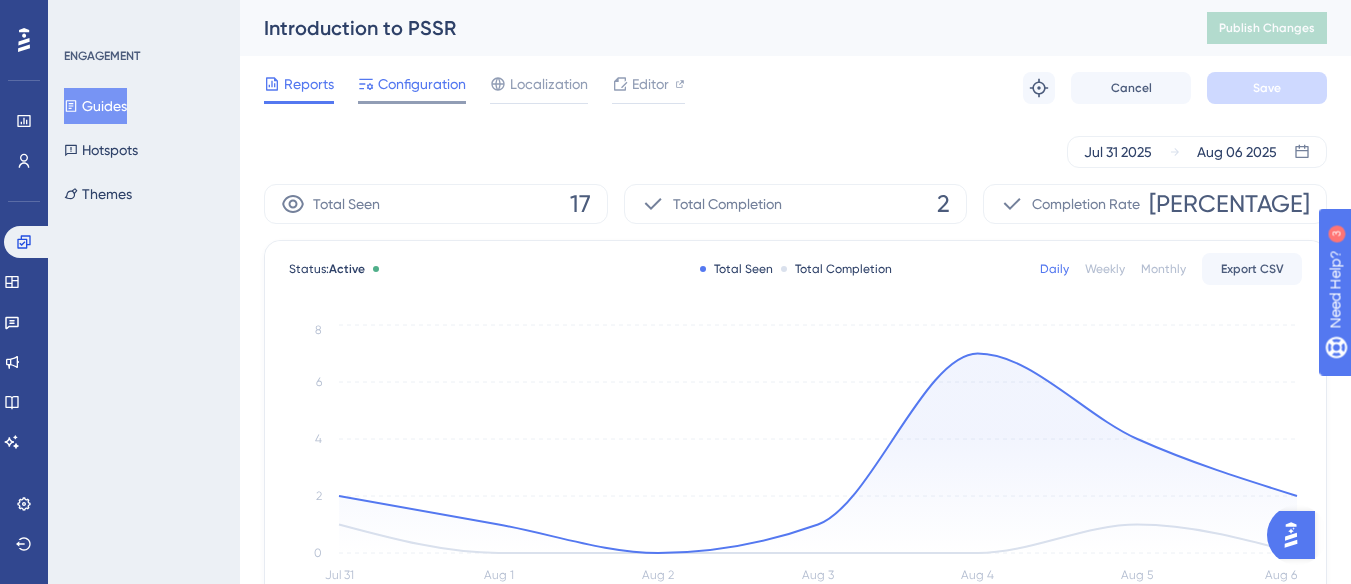 click on "Configuration" at bounding box center (422, 84) 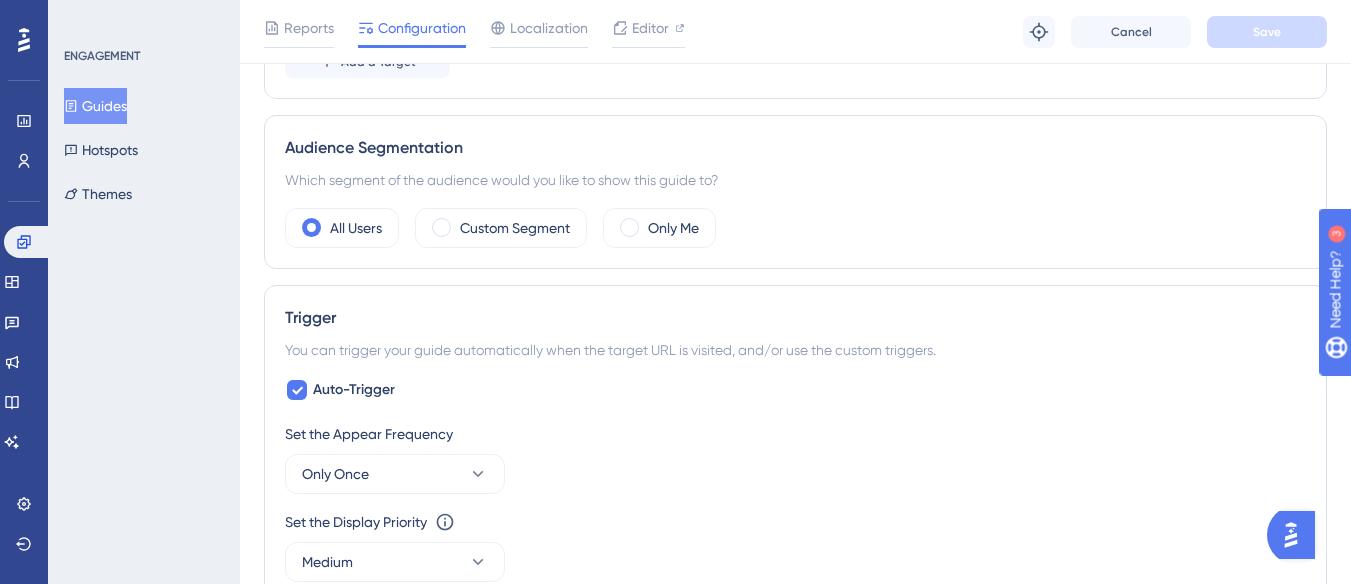 scroll, scrollTop: 838, scrollLeft: 0, axis: vertical 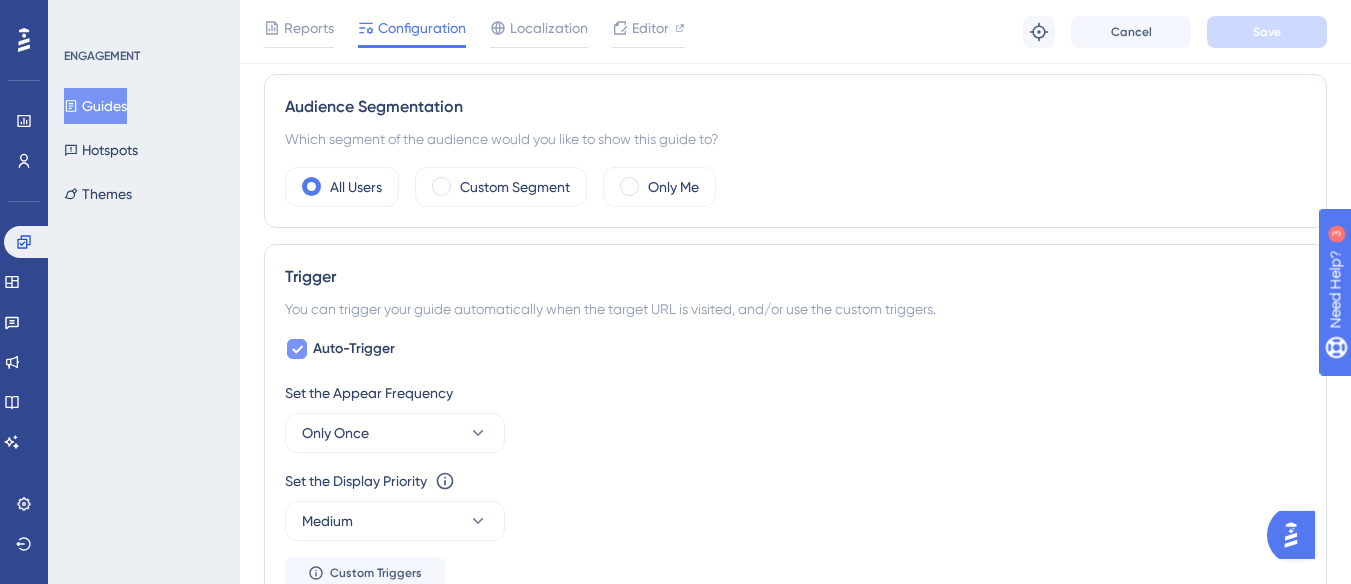 click 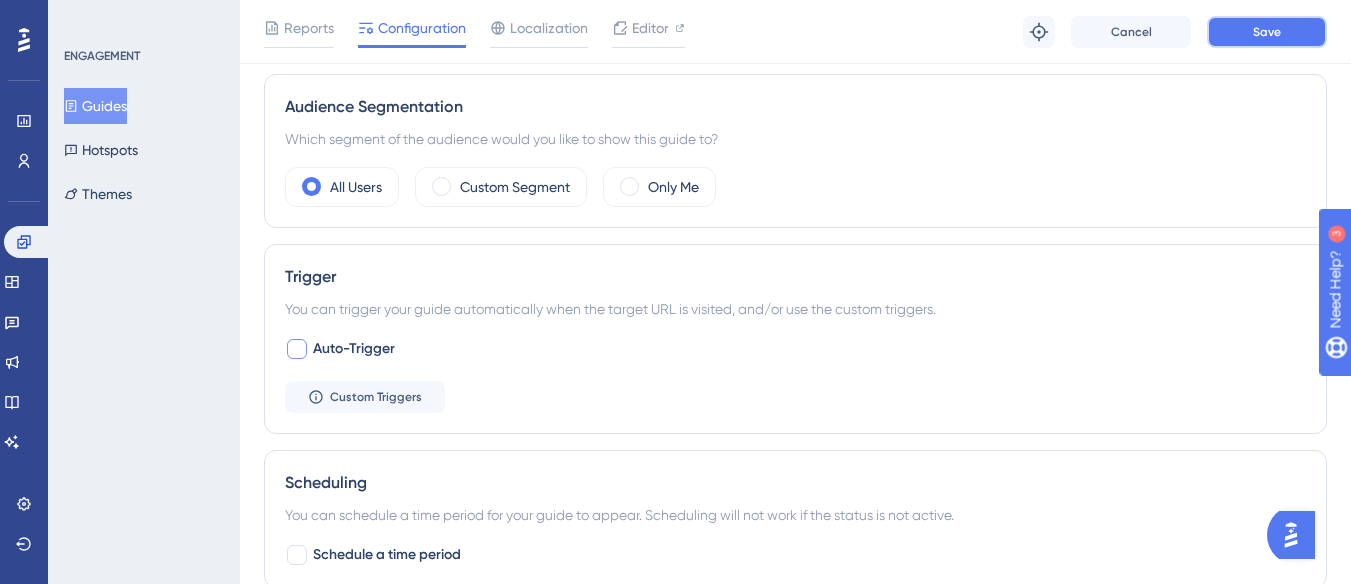 click on "Save" at bounding box center [1267, 32] 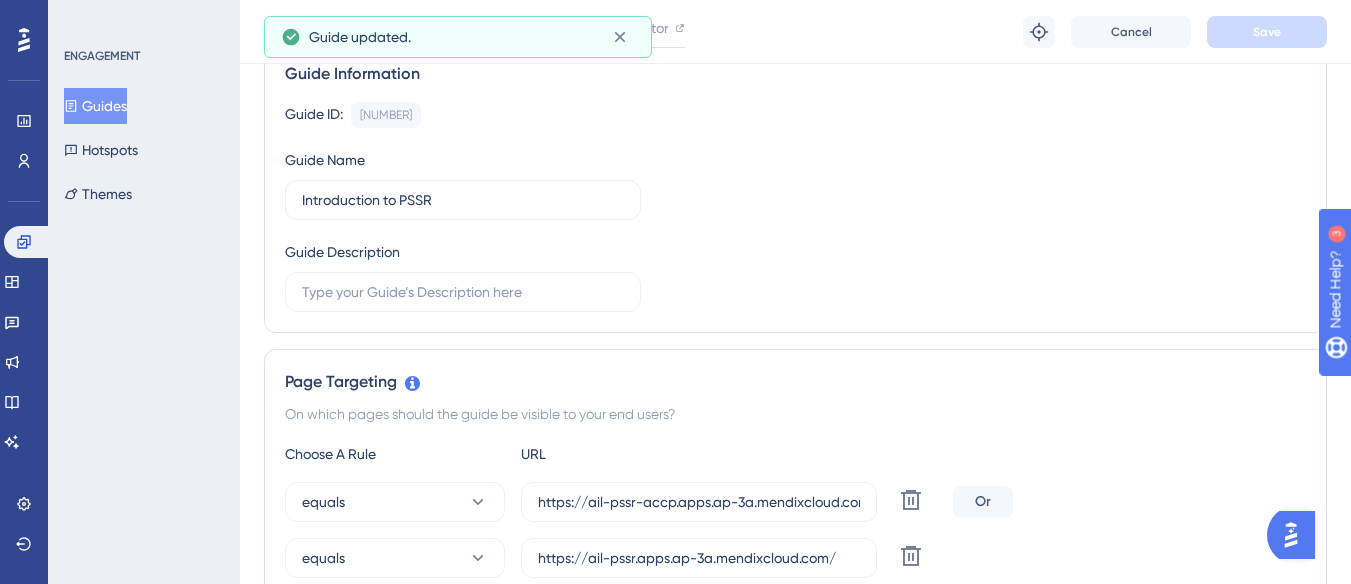 scroll, scrollTop: 0, scrollLeft: 0, axis: both 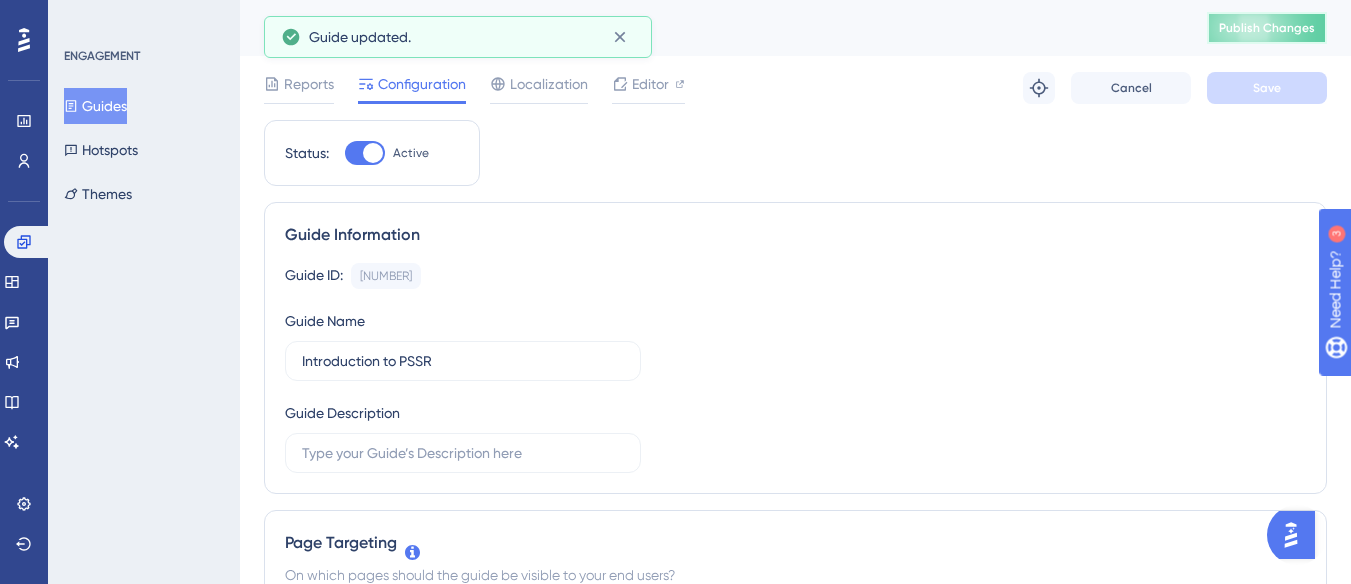 click on "Publish Changes" at bounding box center (1267, 28) 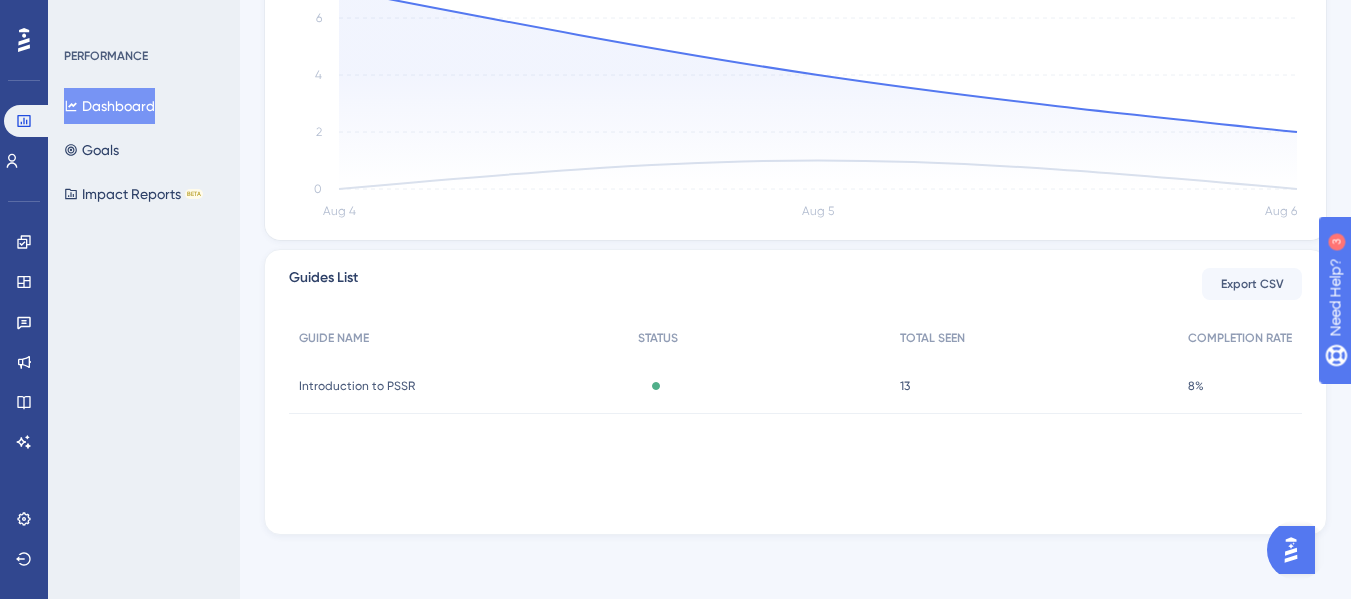 scroll, scrollTop: 0, scrollLeft: 0, axis: both 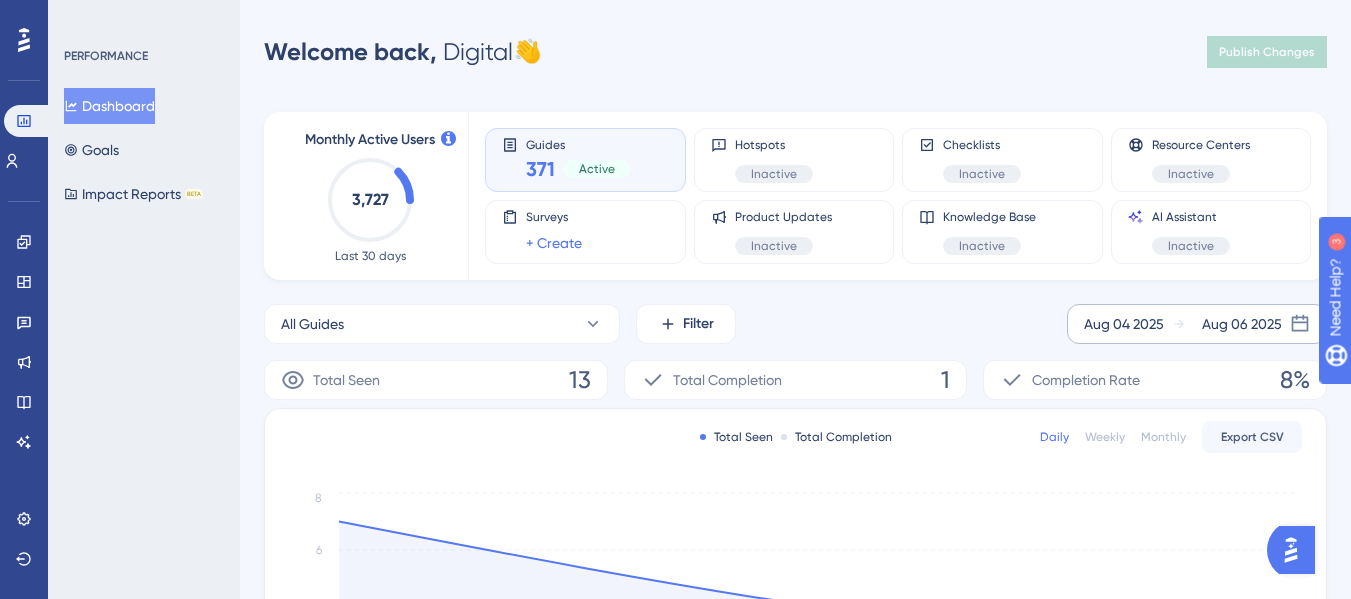 click on "Aug 04 2025" at bounding box center [1124, 324] 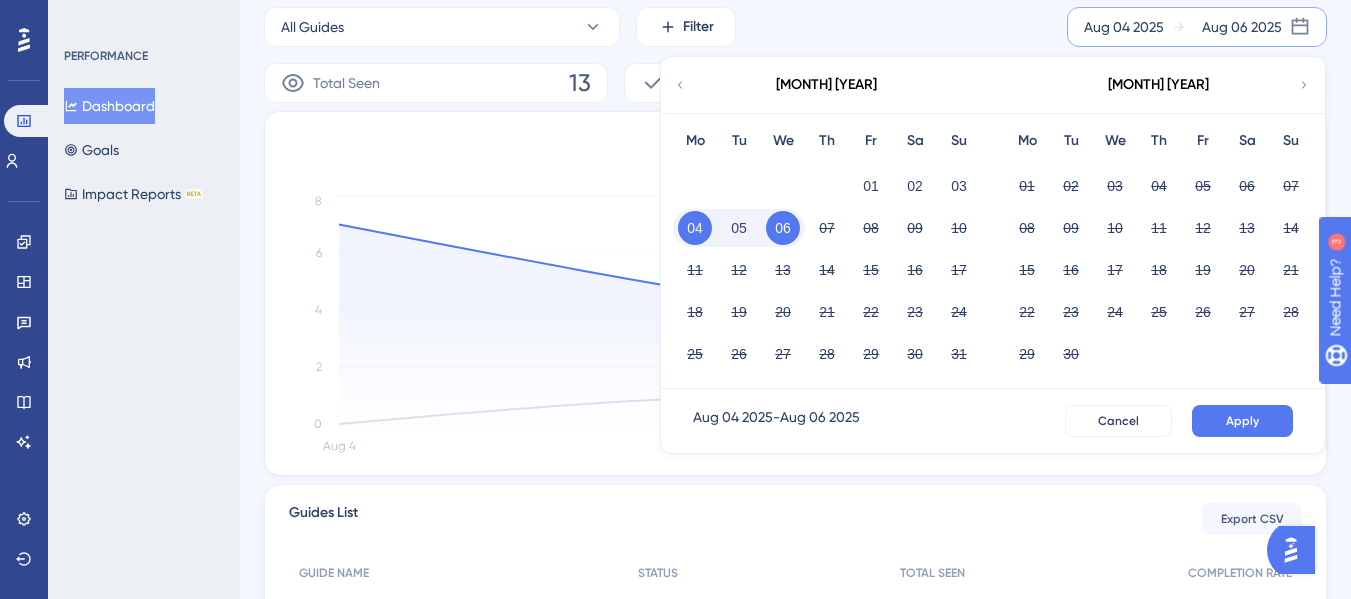 scroll, scrollTop: 300, scrollLeft: 0, axis: vertical 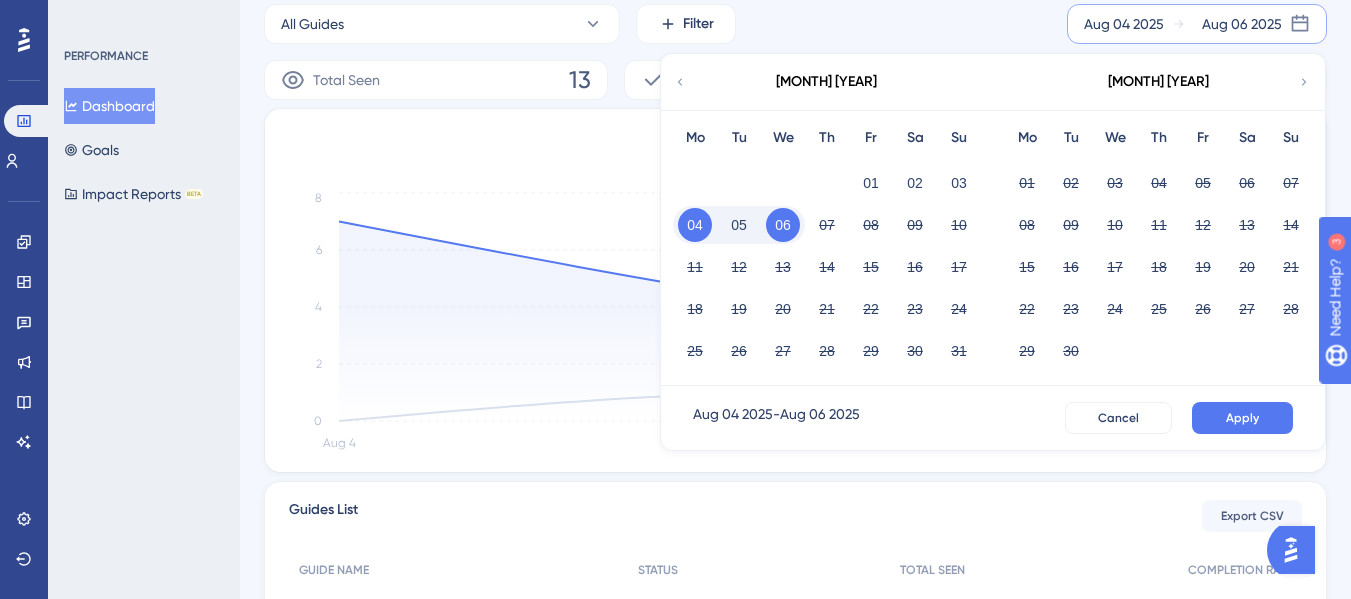 click 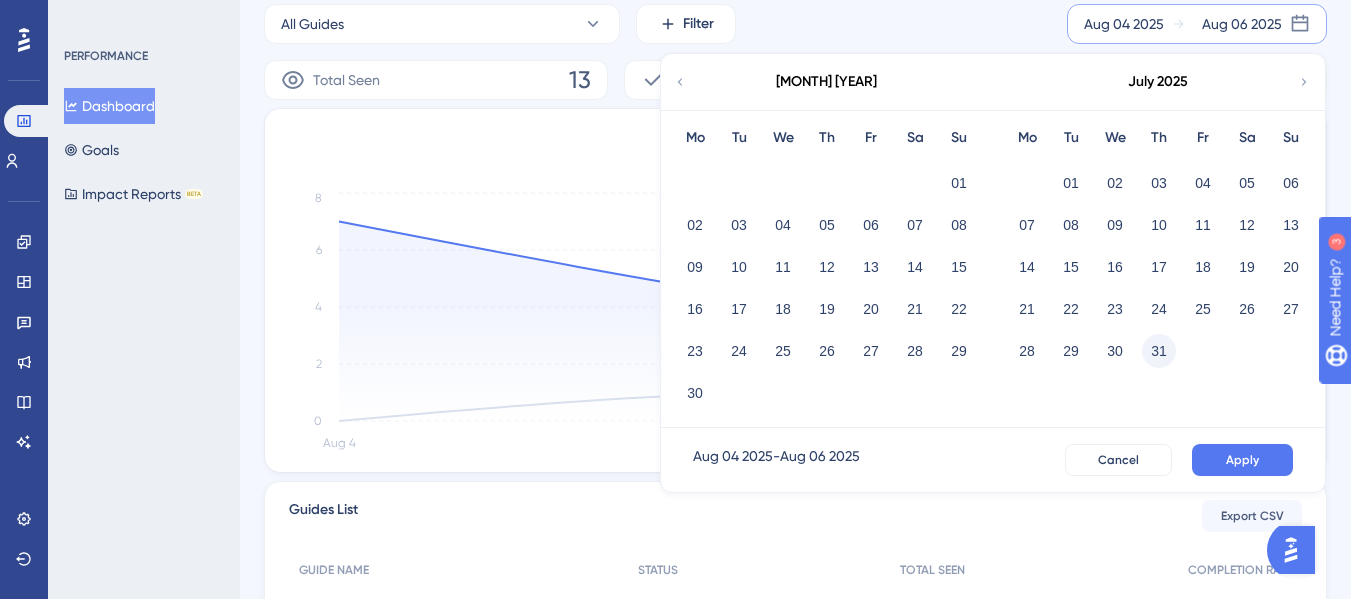 click on "31" at bounding box center [1159, 351] 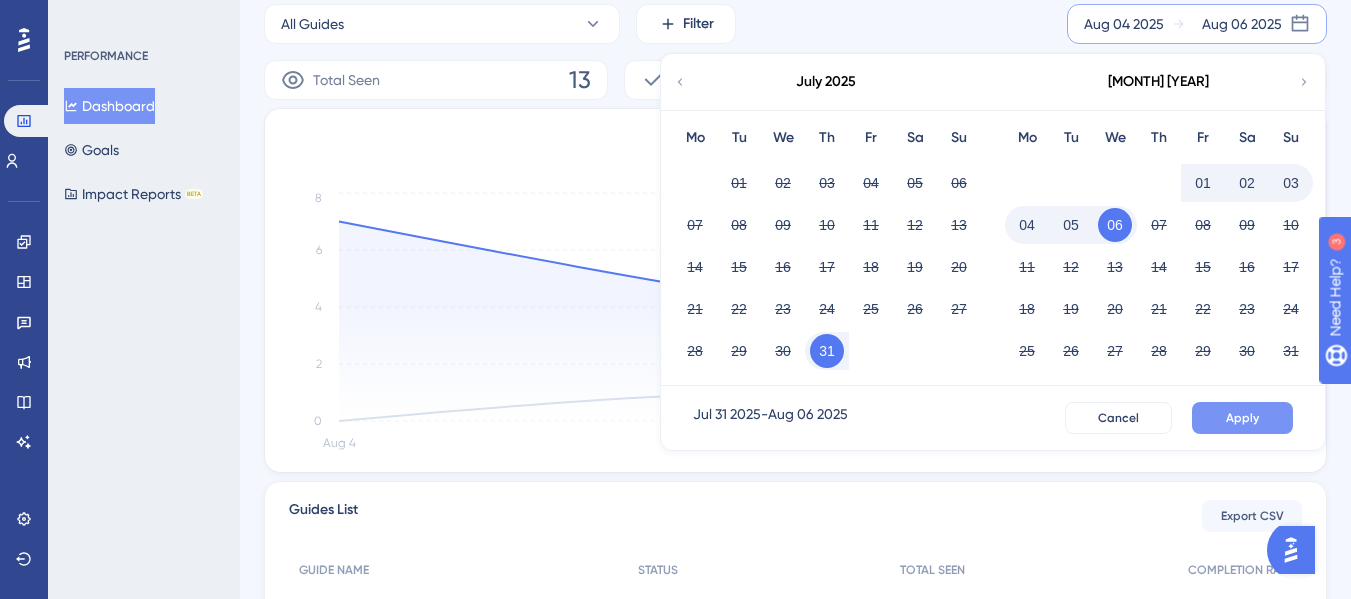 click on "Apply" at bounding box center [1242, 418] 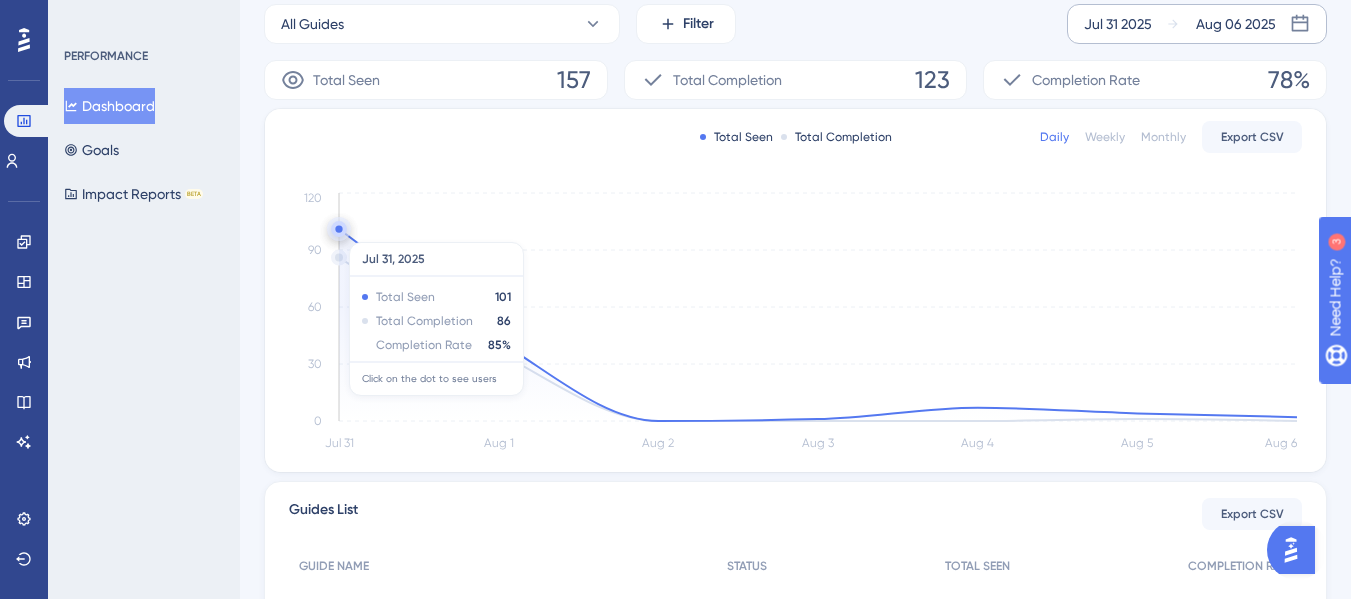 click 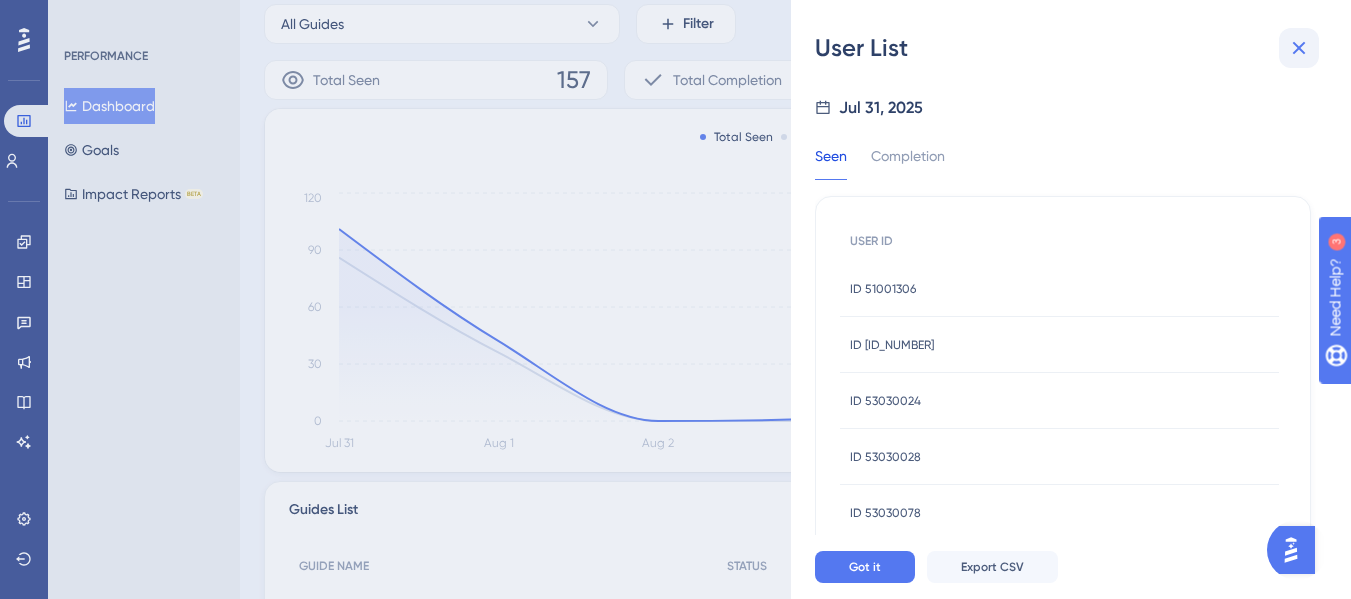 click at bounding box center [1299, 48] 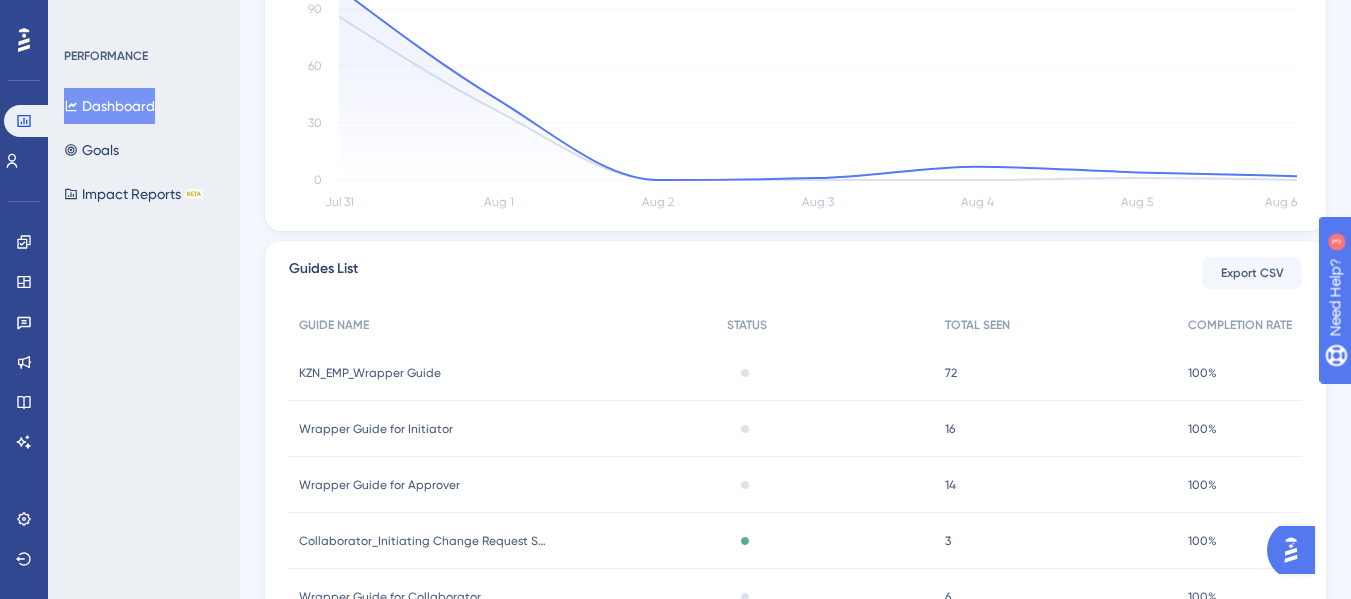 scroll, scrollTop: 549, scrollLeft: 0, axis: vertical 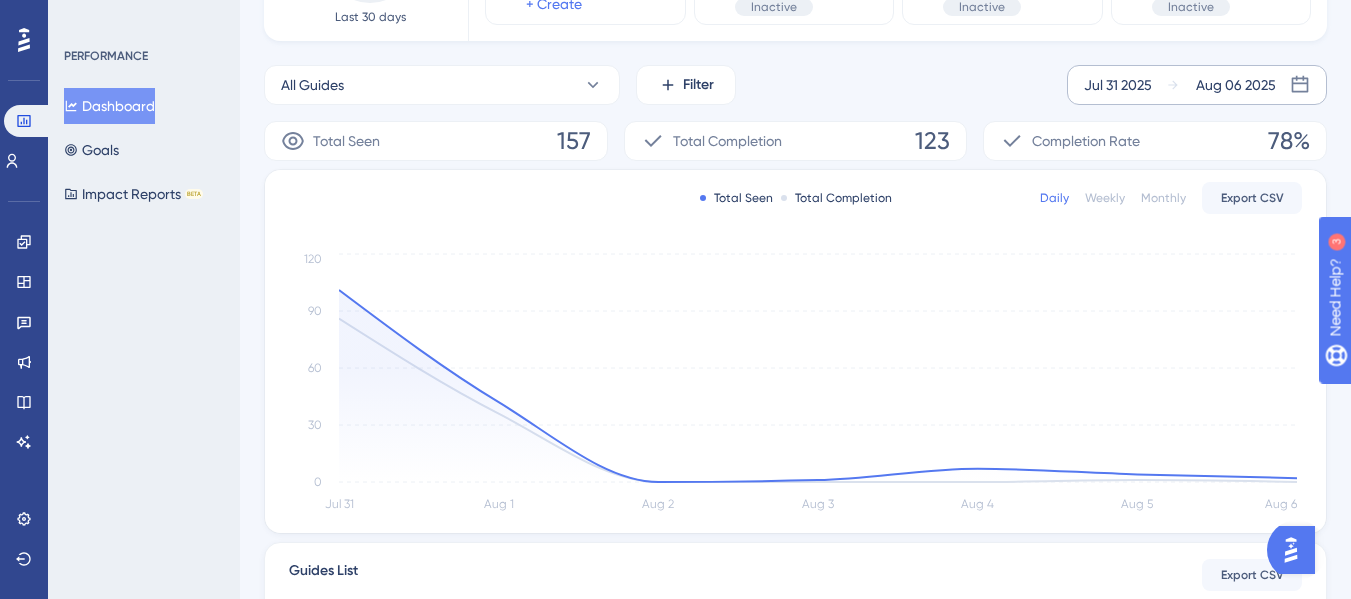 click 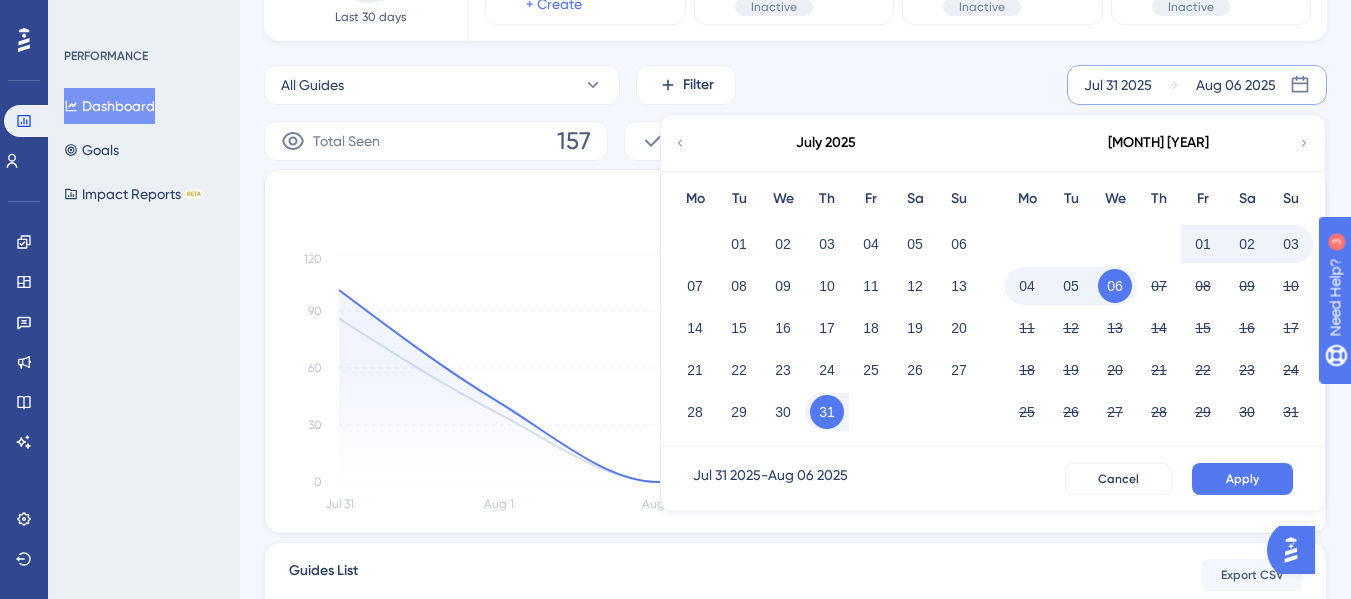 click on "01" at bounding box center (1203, 244) 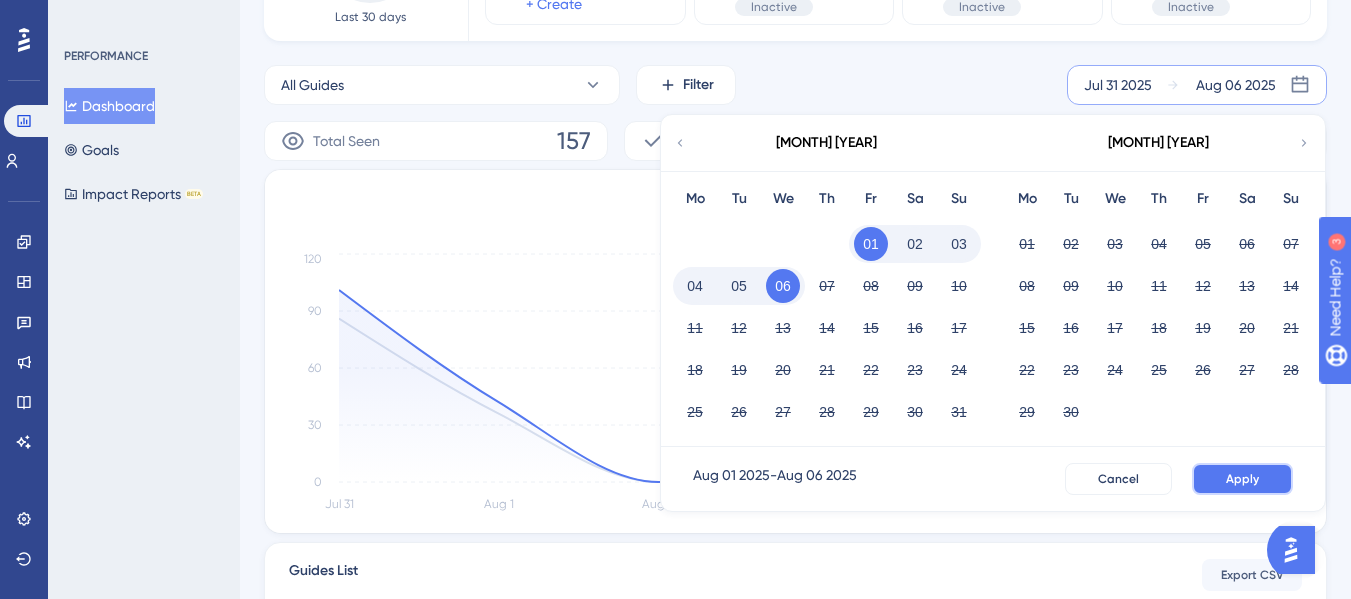 click on "Apply" at bounding box center (1242, 479) 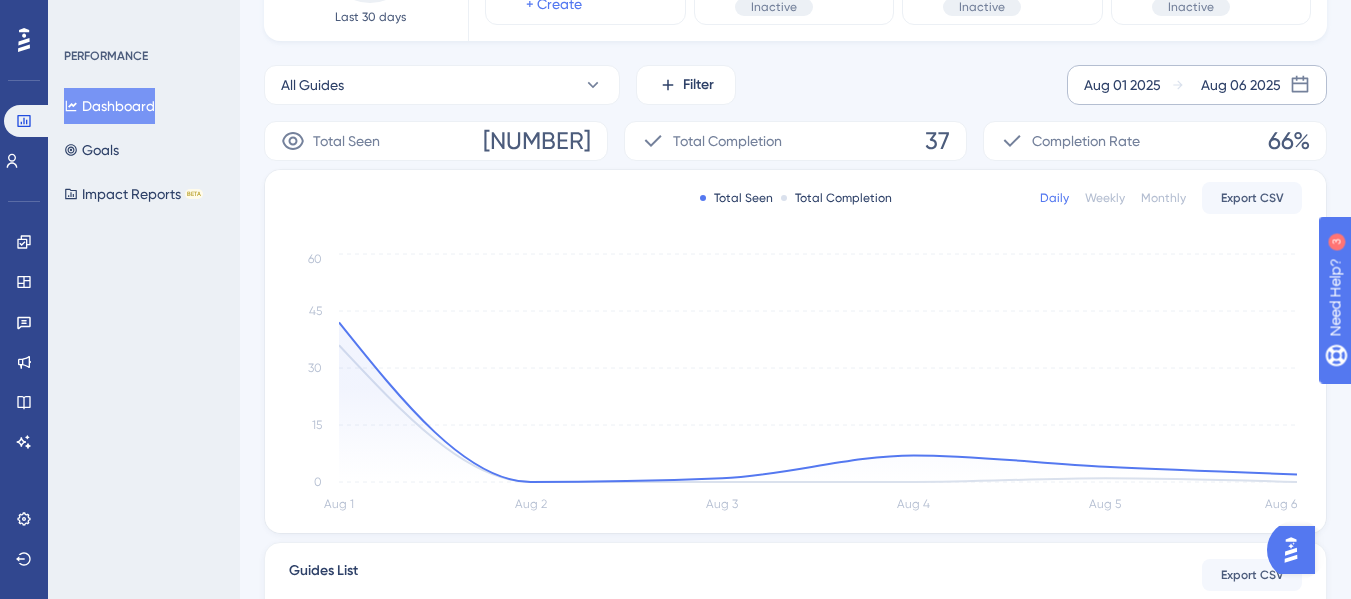 click on "Aug 06 2025" at bounding box center [1241, 85] 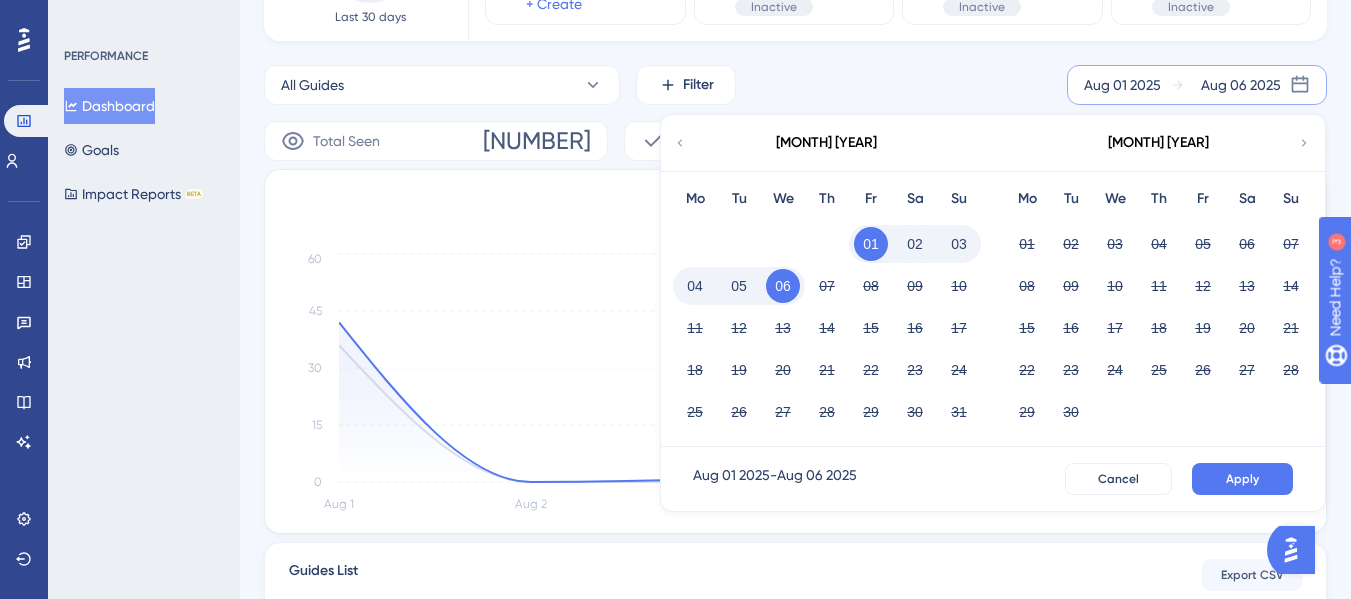 click on "01" at bounding box center (871, 244) 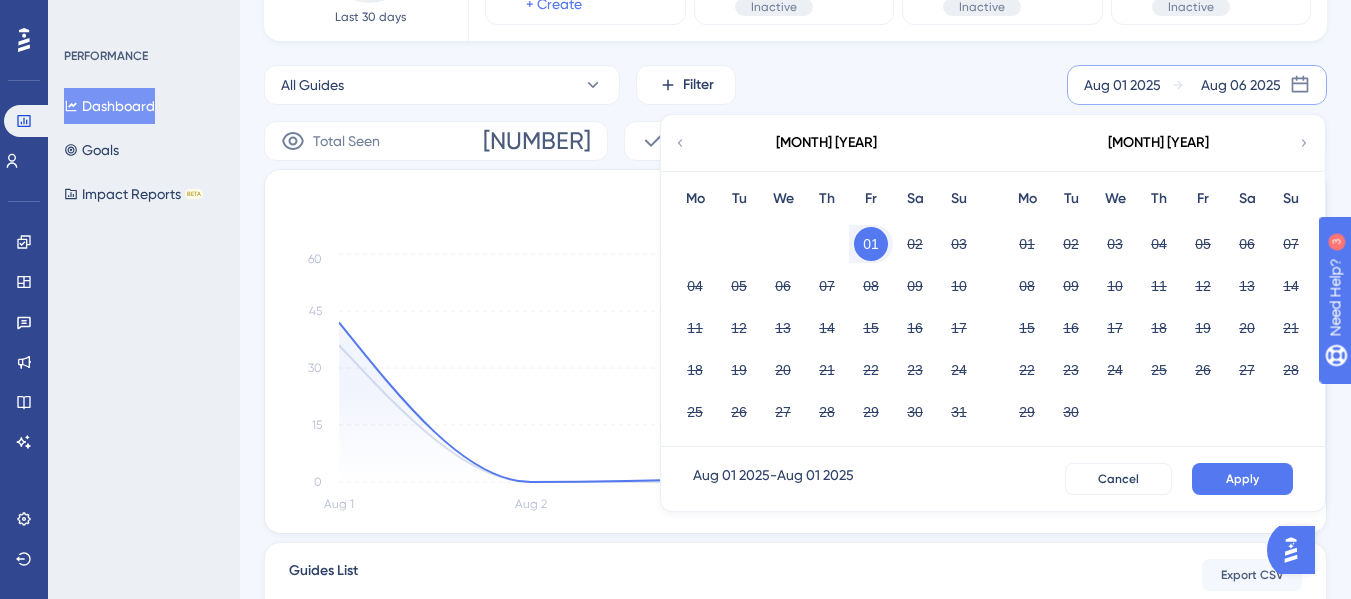 click on "01" at bounding box center [871, 244] 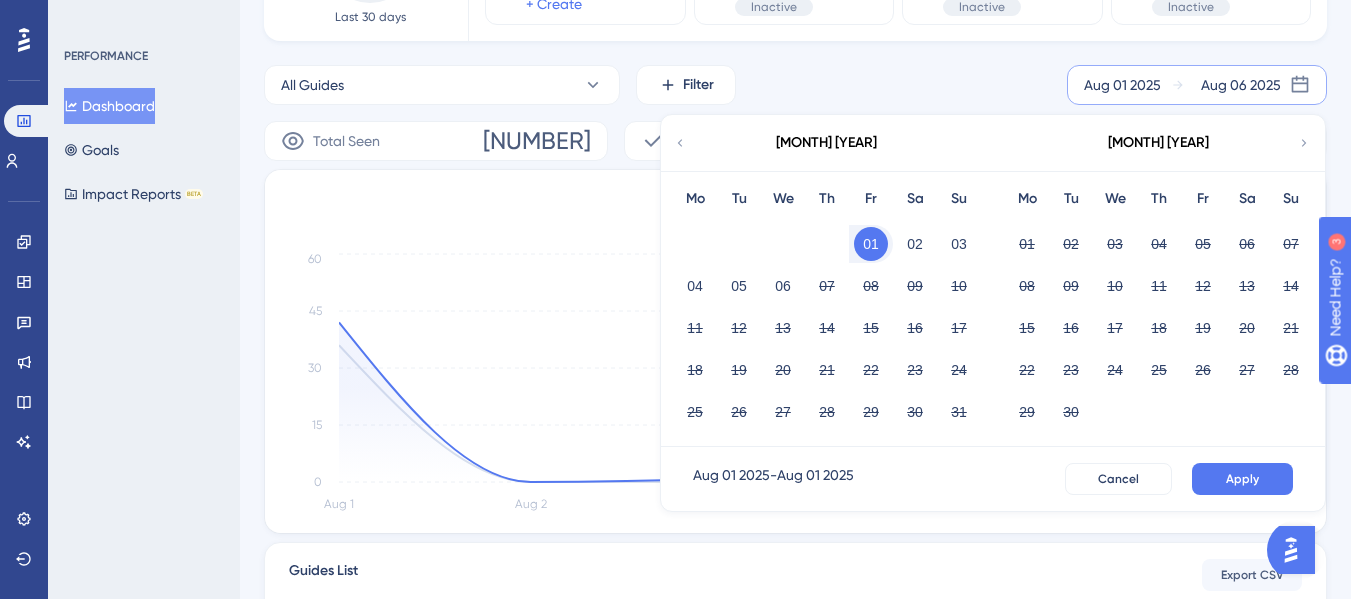 click on "01" at bounding box center (871, 244) 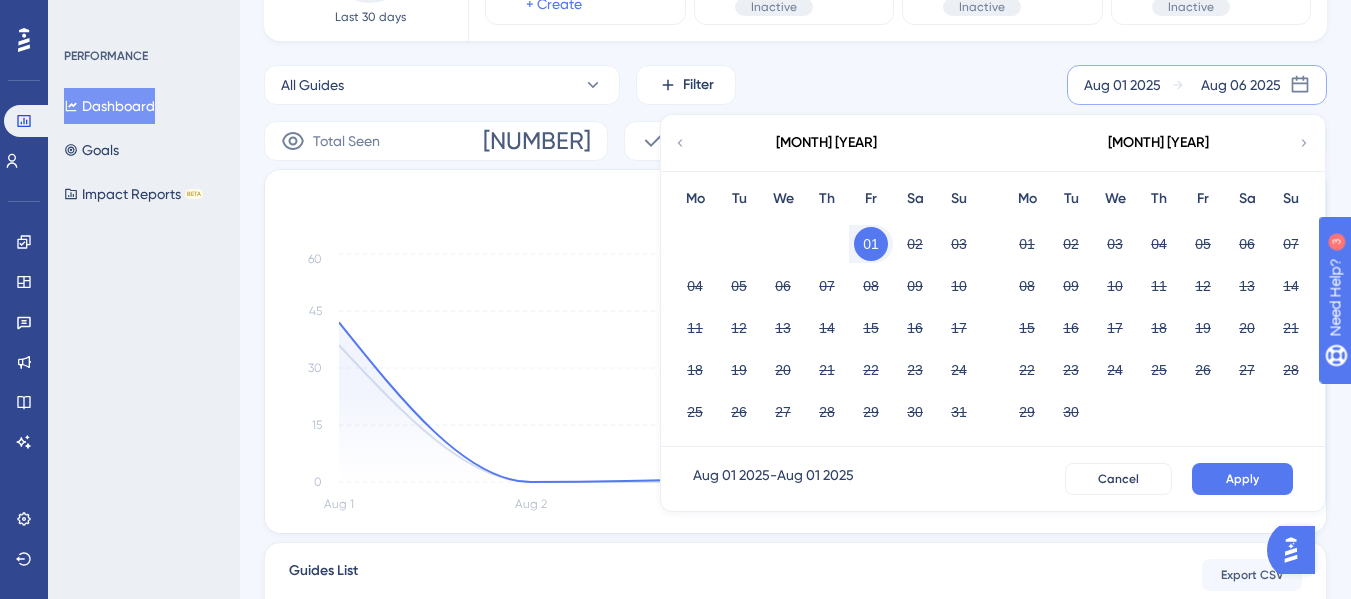 click on "01" at bounding box center (871, 244) 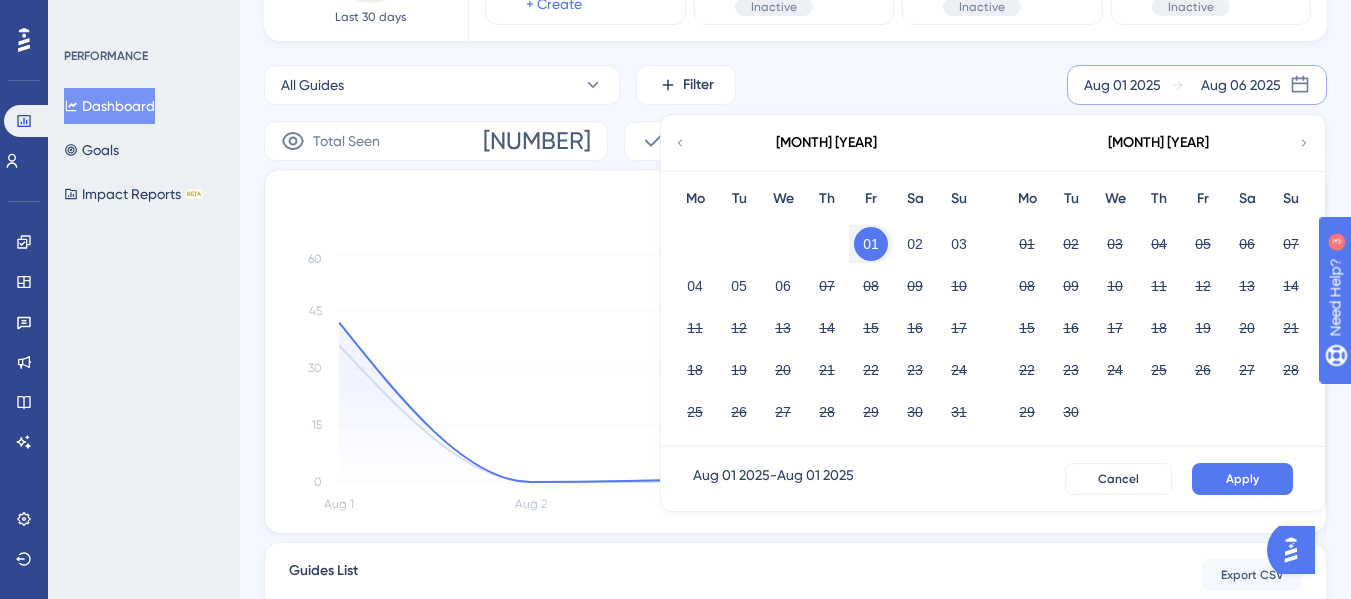 click on "01" at bounding box center (871, 244) 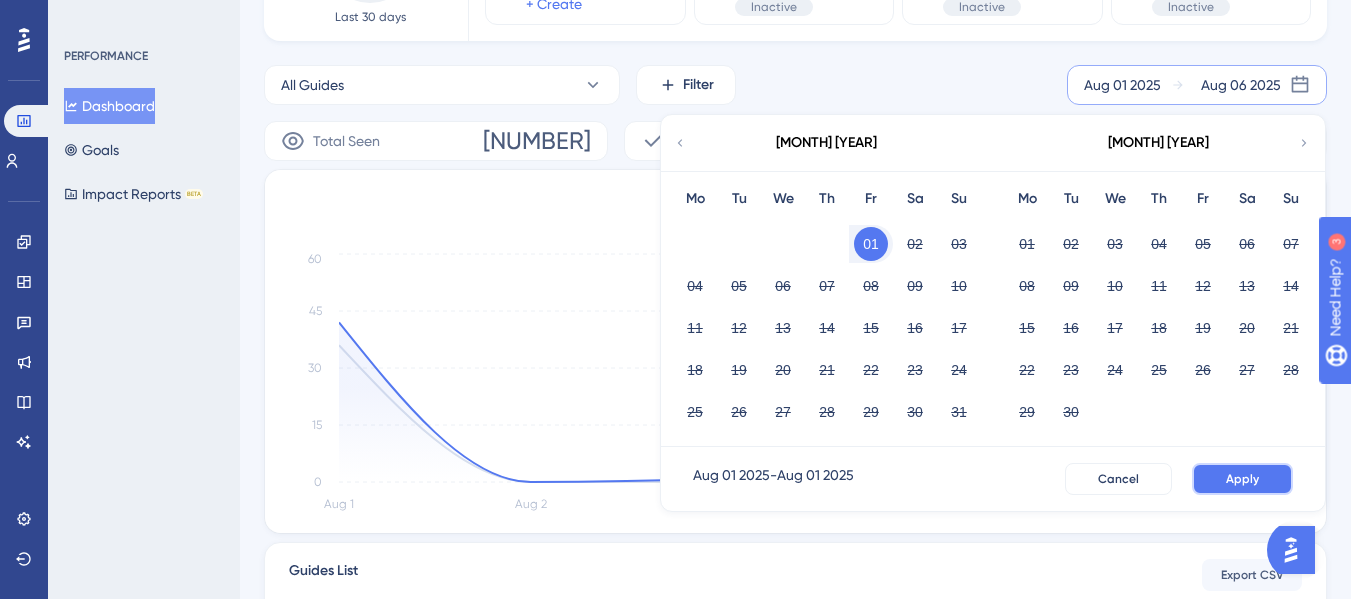 click on "Apply" at bounding box center (1242, 479) 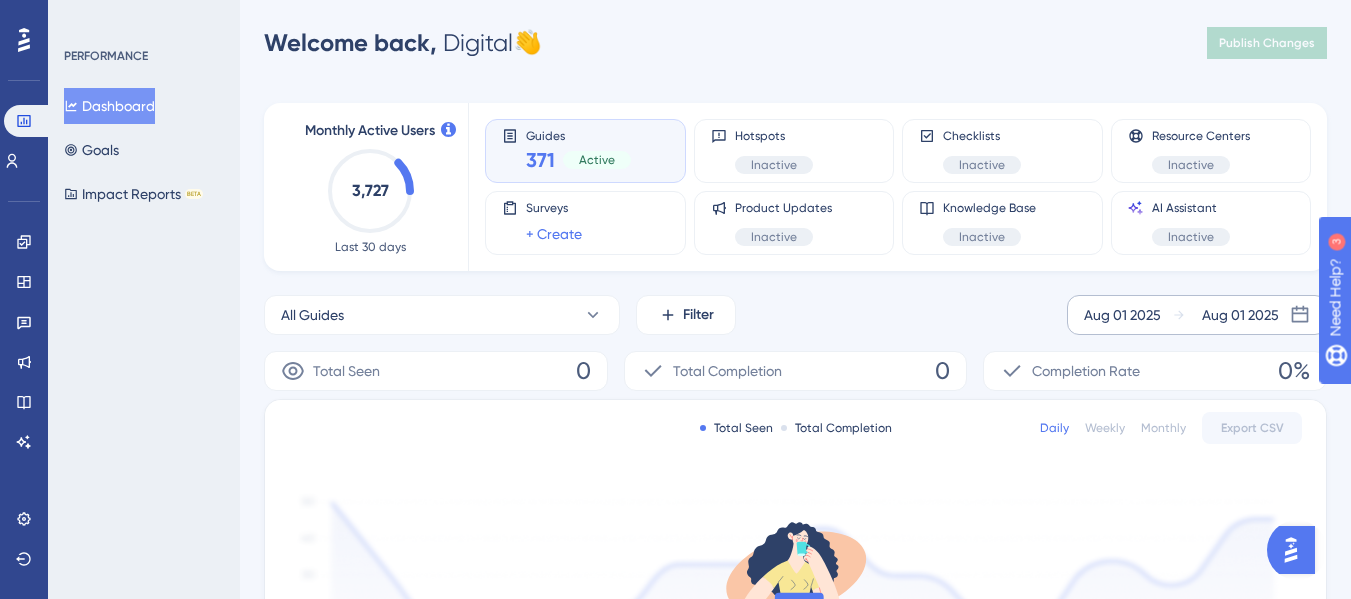 scroll, scrollTop: 0, scrollLeft: 0, axis: both 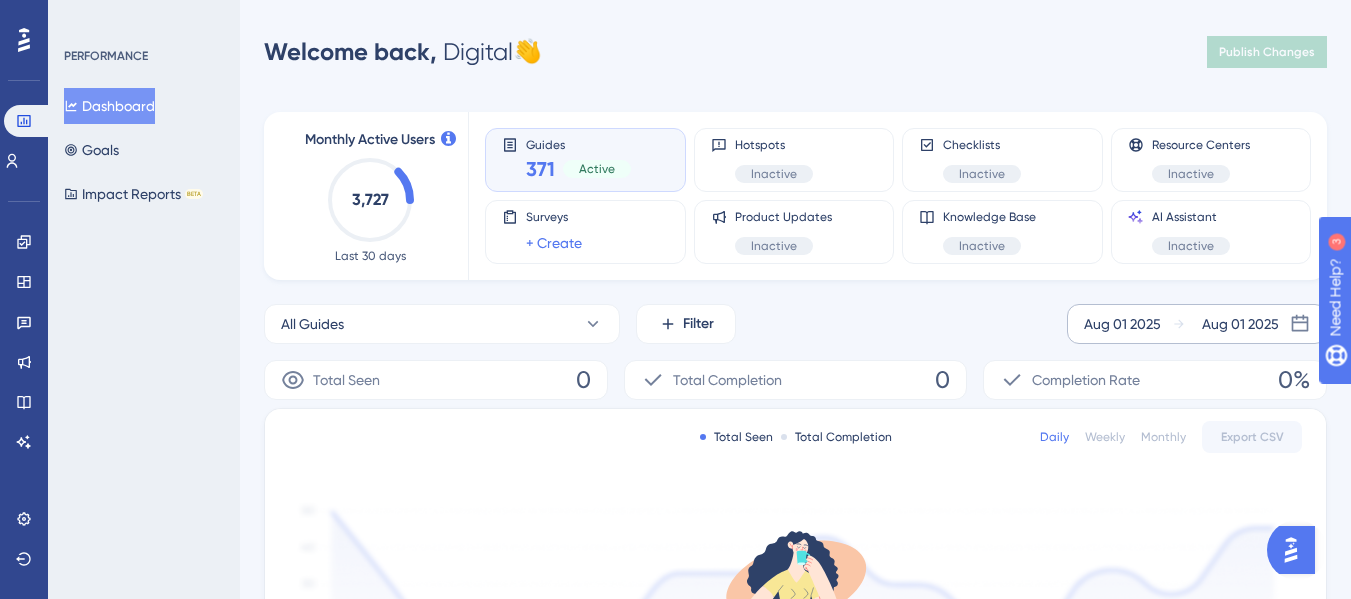 click on "Aug 01 2025" at bounding box center [1240, 324] 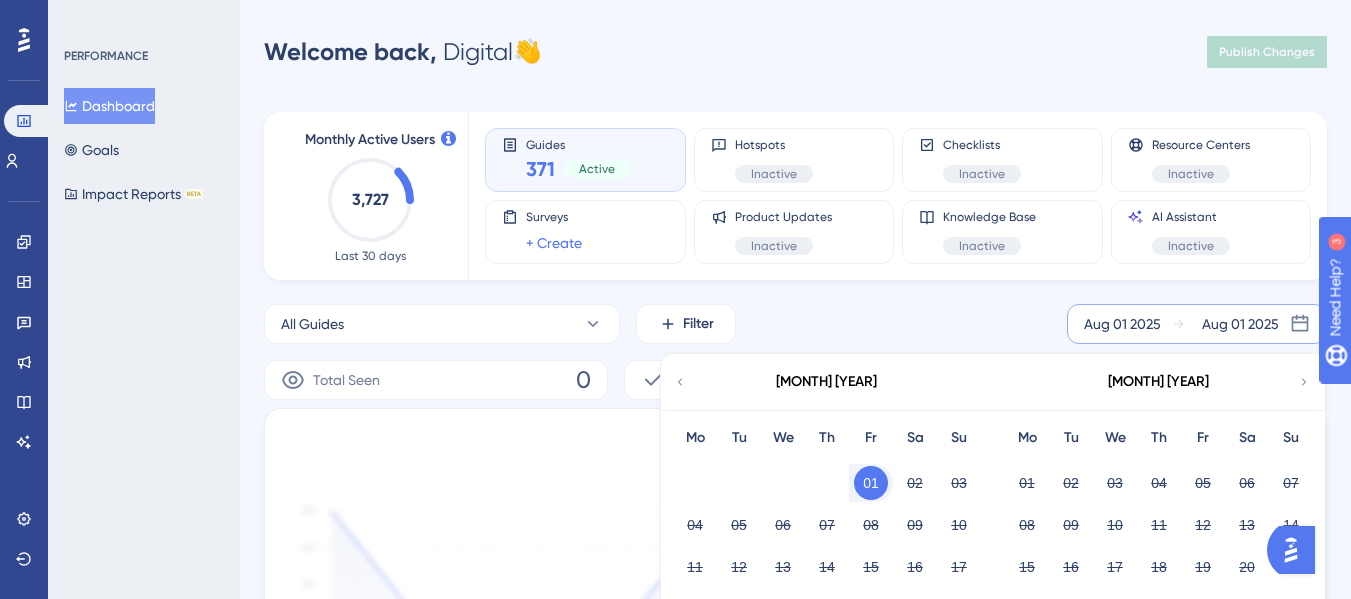 click on "01" at bounding box center (871, 483) 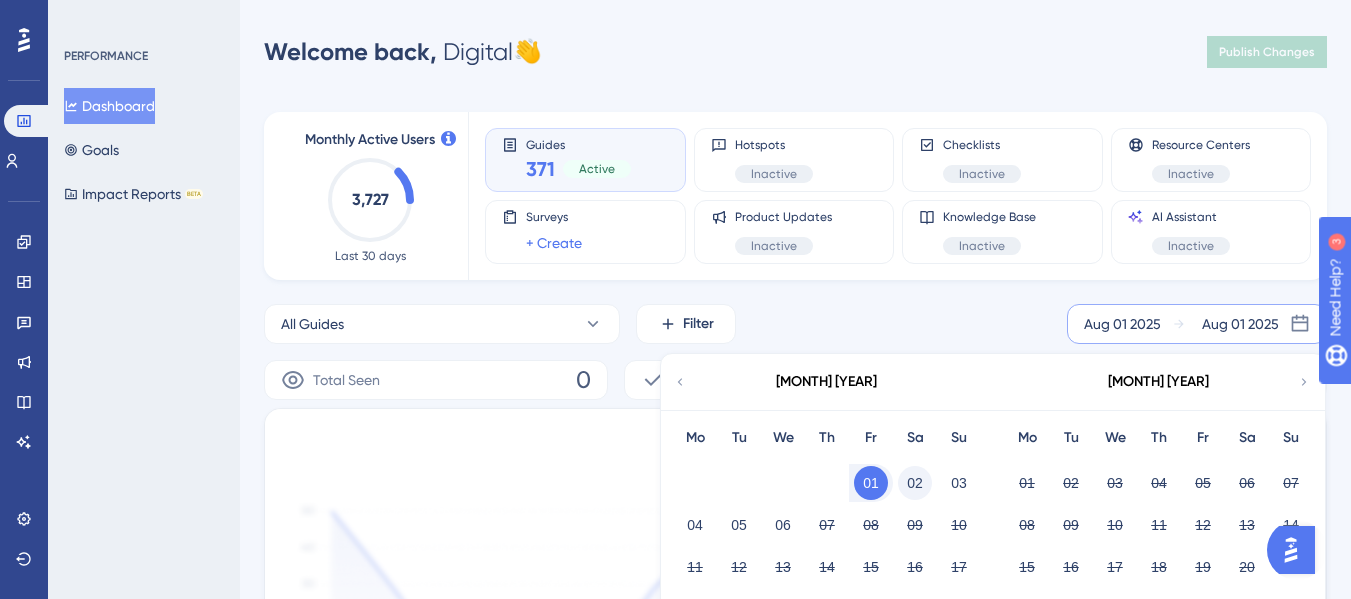 click on "02" at bounding box center (915, 483) 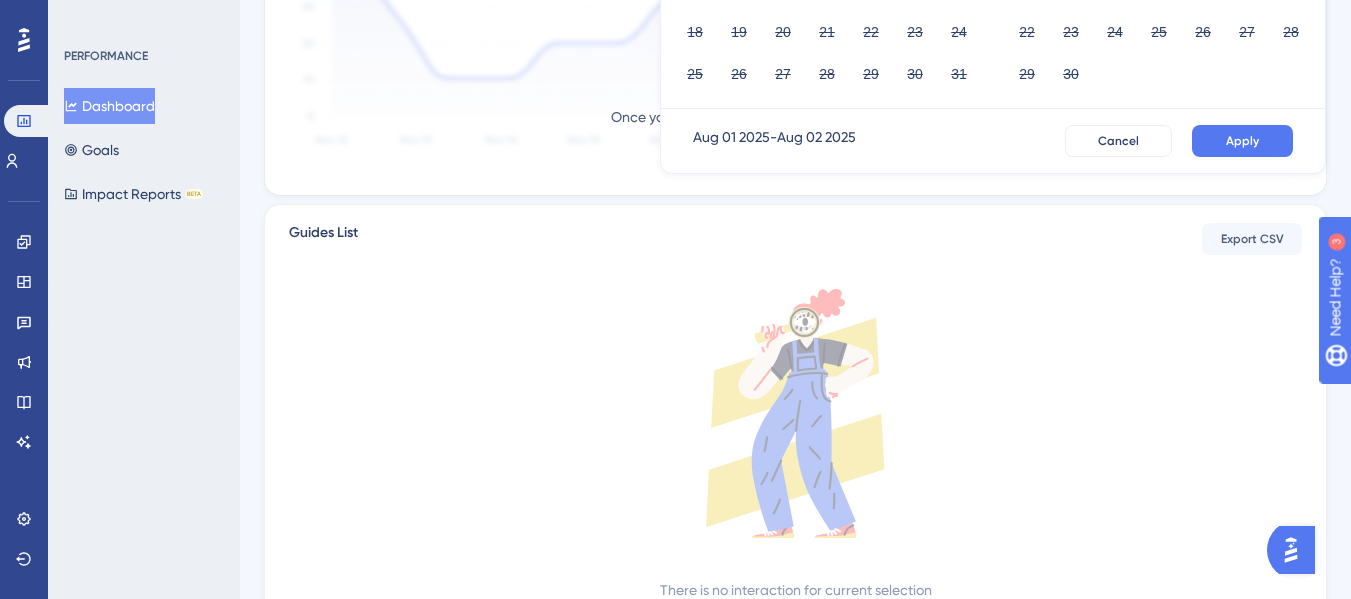 scroll, scrollTop: 617, scrollLeft: 0, axis: vertical 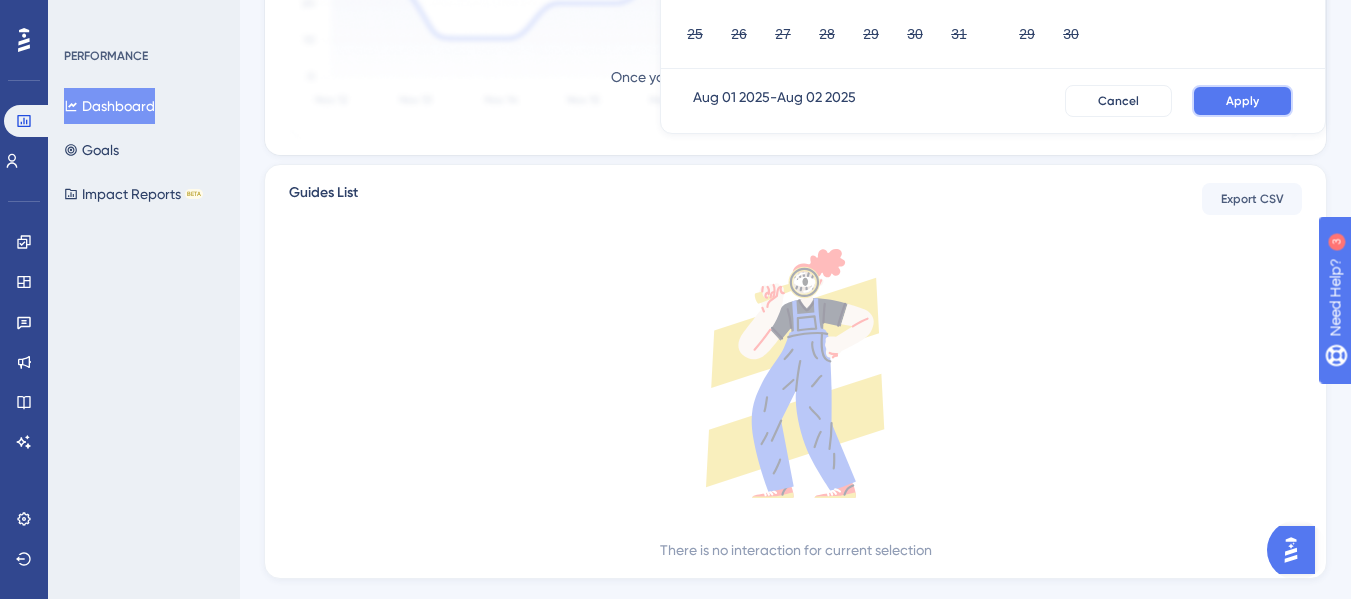 drag, startPoint x: 1225, startPoint y: 95, endPoint x: 1016, endPoint y: 295, distance: 289.27667 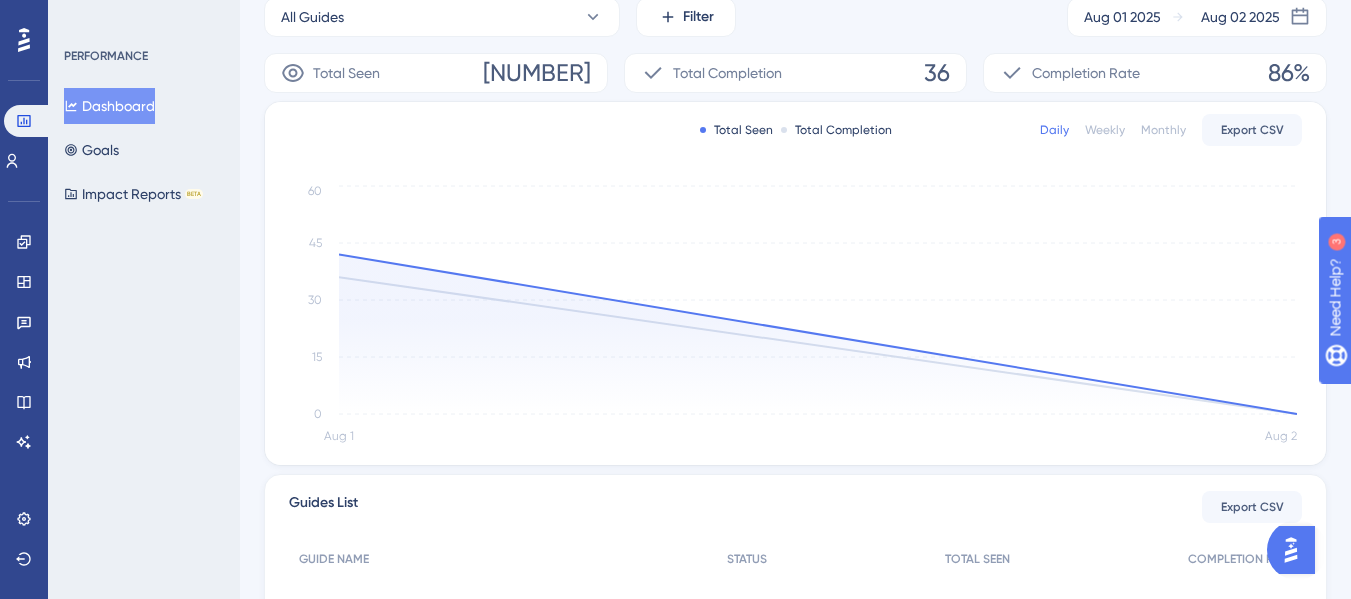 scroll, scrollTop: 652, scrollLeft: 0, axis: vertical 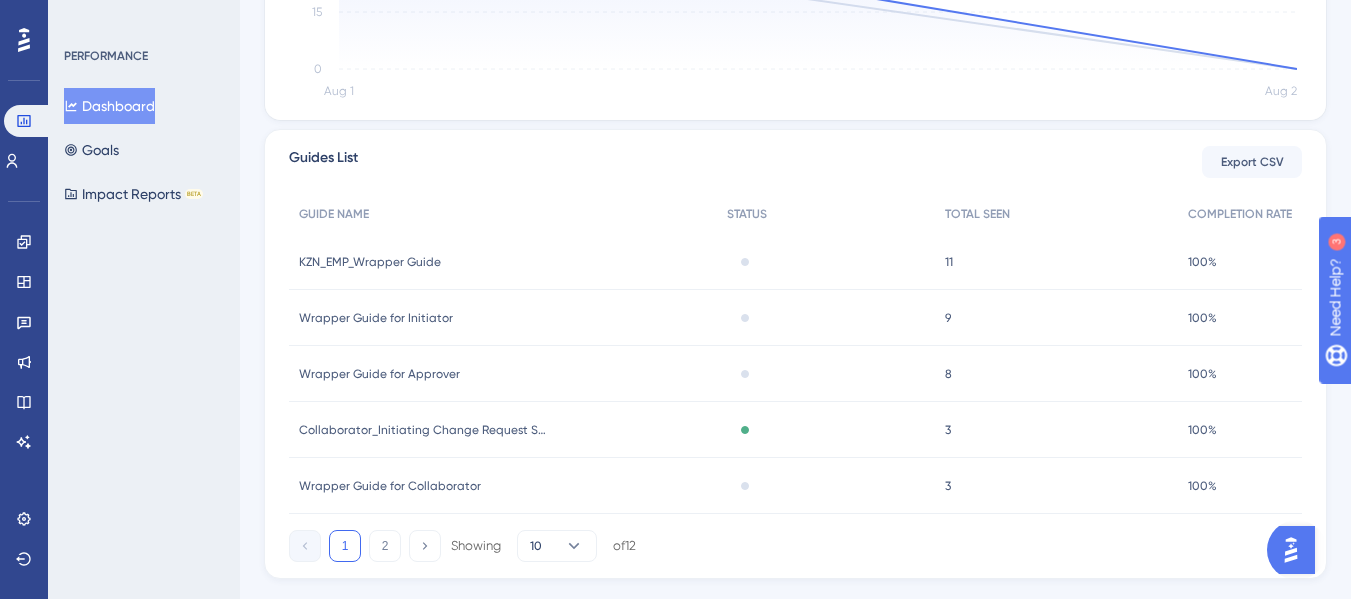 click on "KZN_EMP_Wrapper Guide" at bounding box center [370, 262] 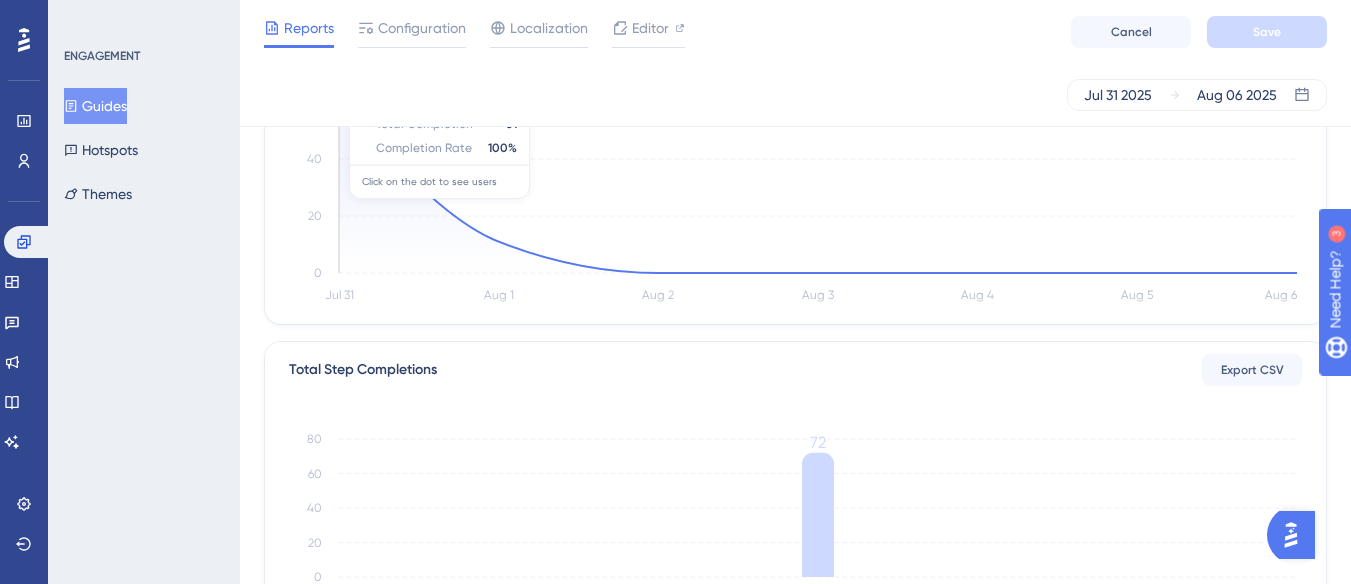 scroll, scrollTop: 0, scrollLeft: 0, axis: both 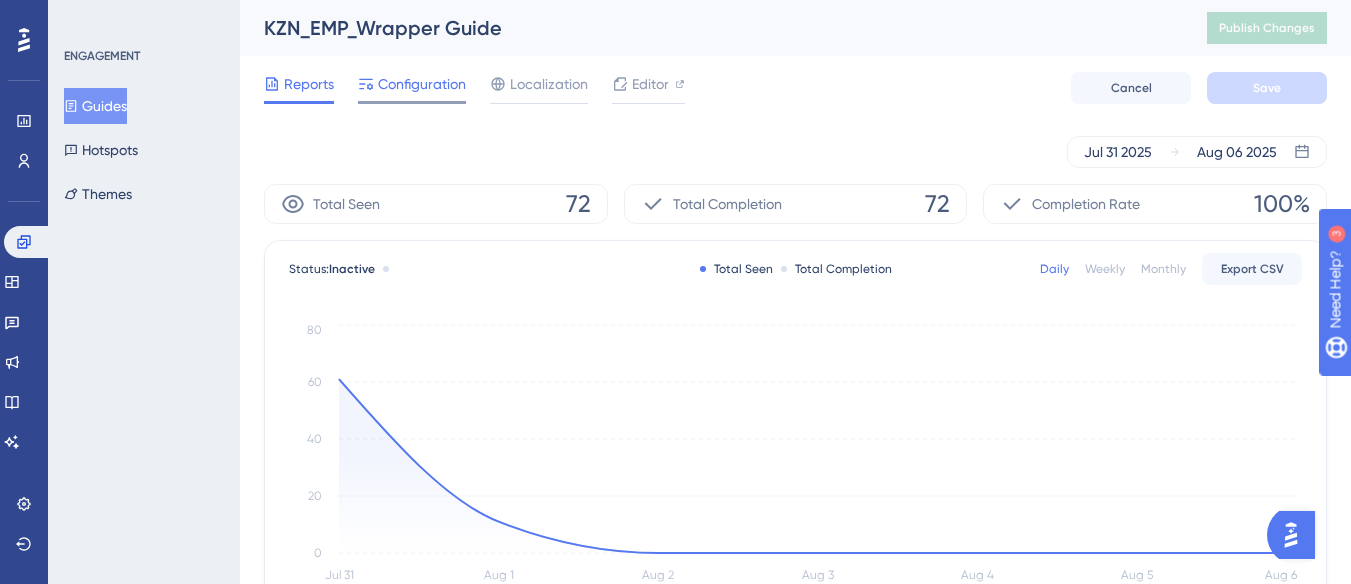 click on "Configuration" at bounding box center (422, 84) 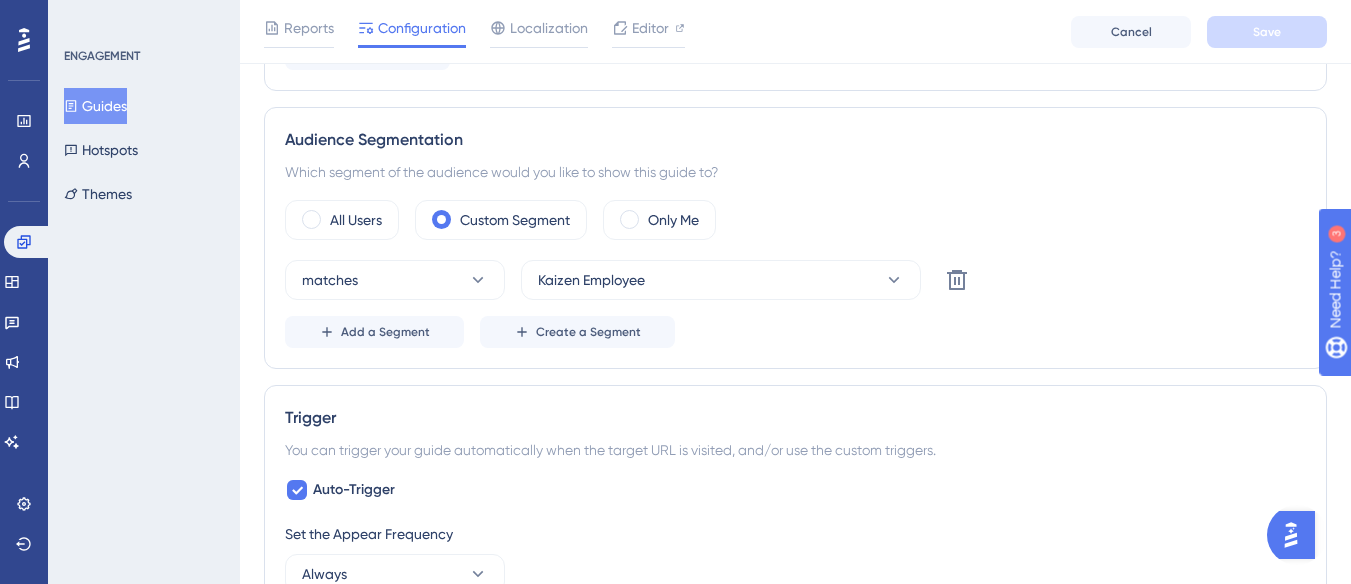 scroll, scrollTop: 986, scrollLeft: 0, axis: vertical 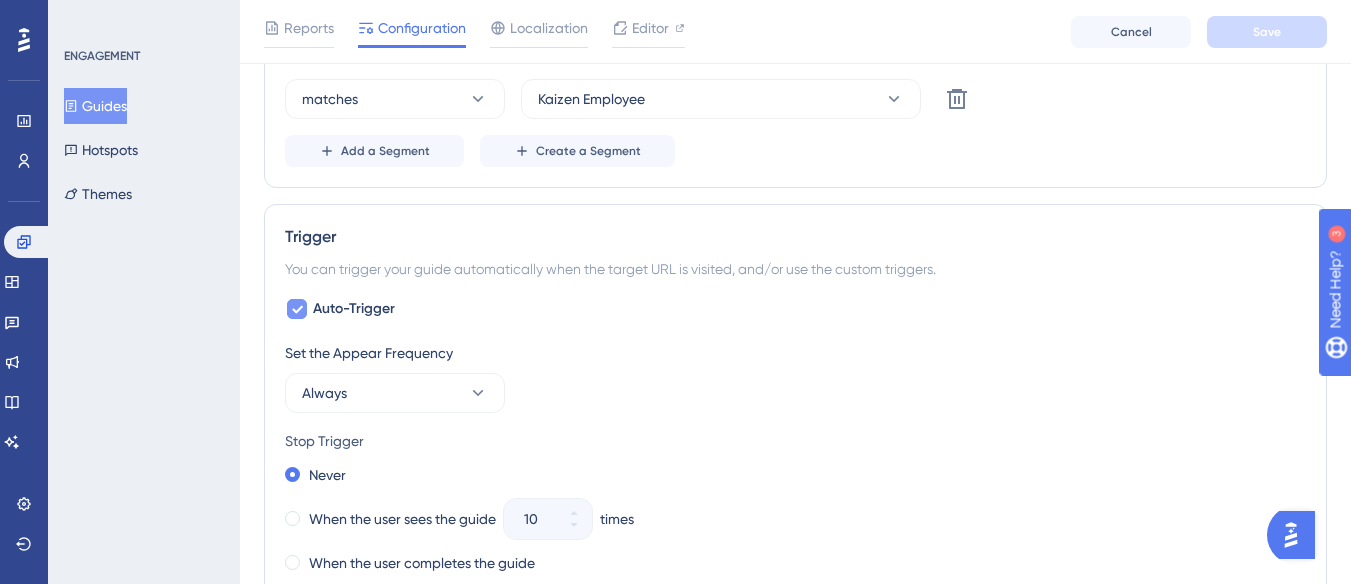 click 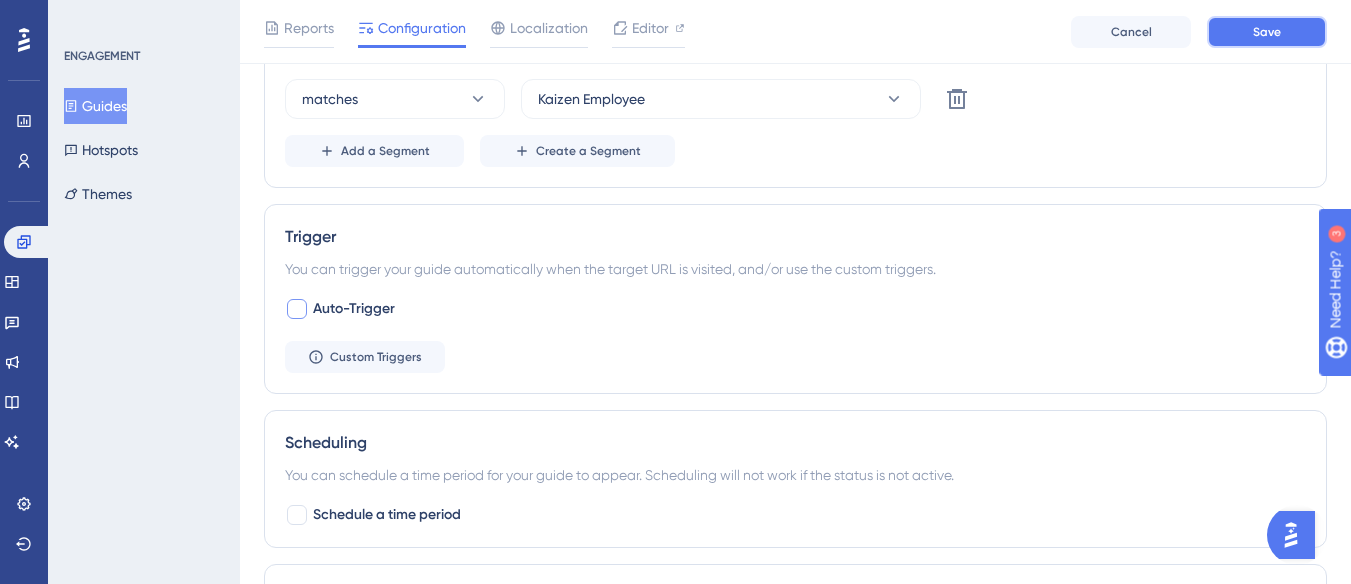 click on "Save" at bounding box center [1267, 32] 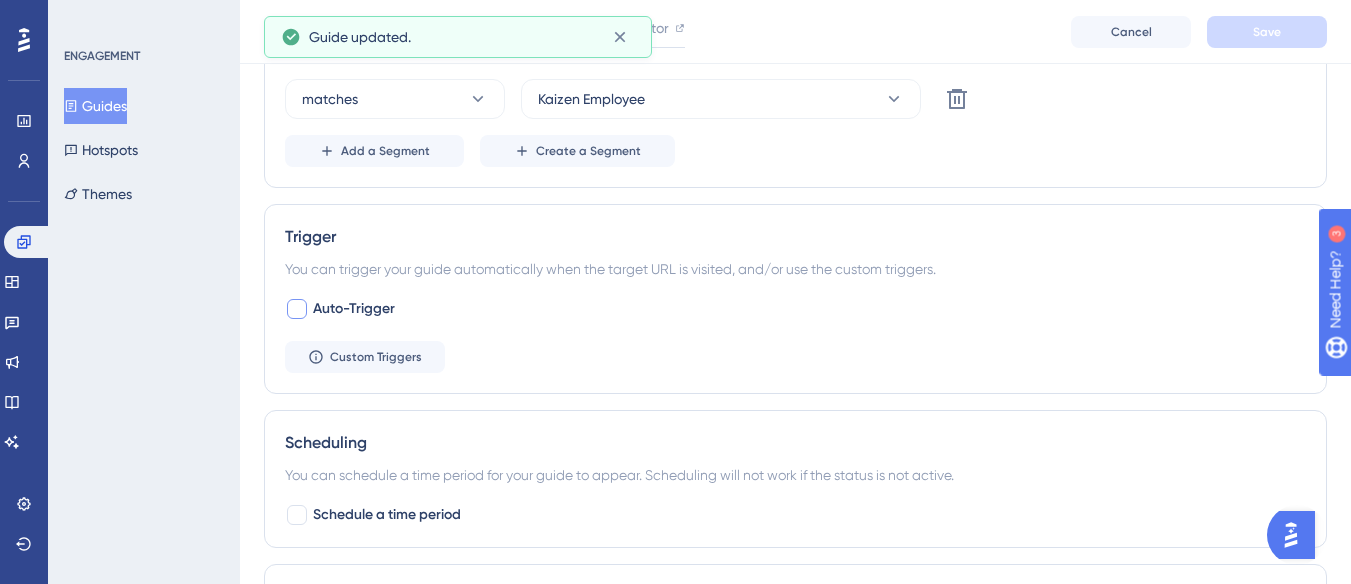 scroll, scrollTop: 0, scrollLeft: 0, axis: both 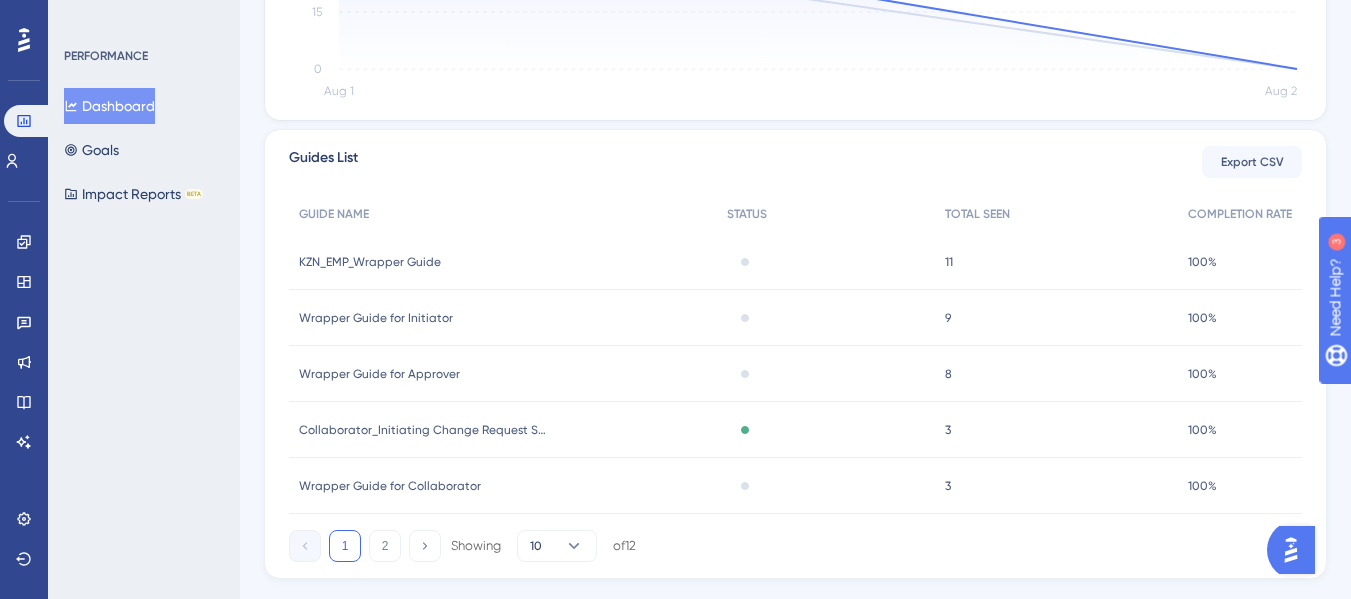 click on "Wrapper Guide for Initiator" at bounding box center (376, 318) 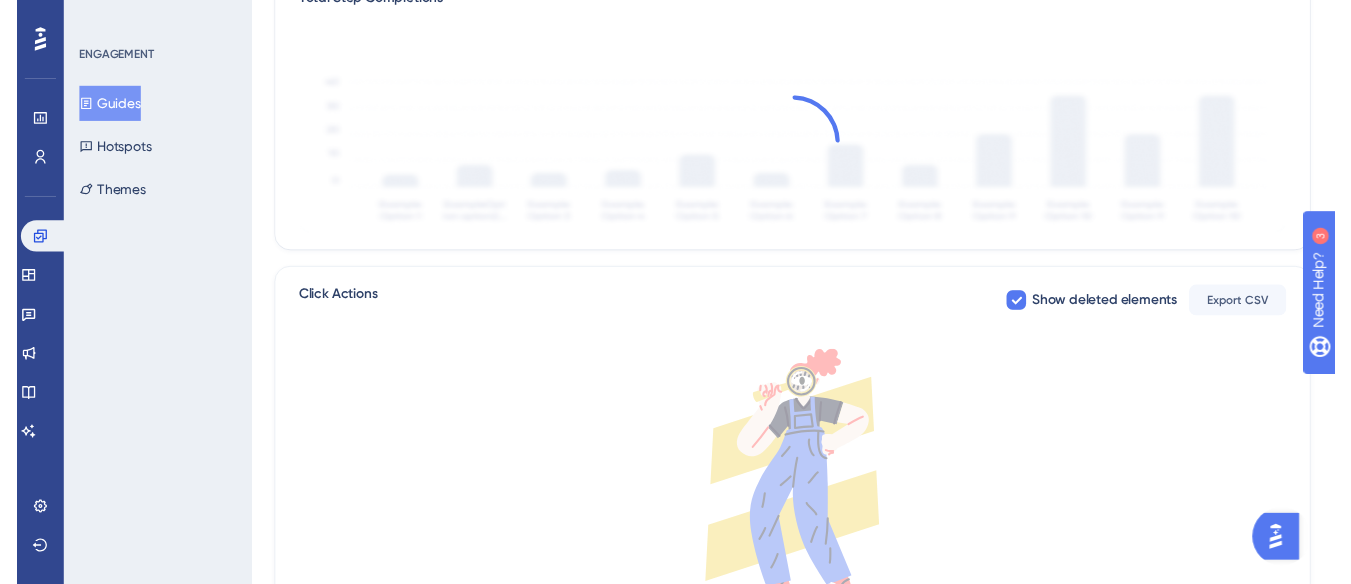 scroll, scrollTop: 0, scrollLeft: 0, axis: both 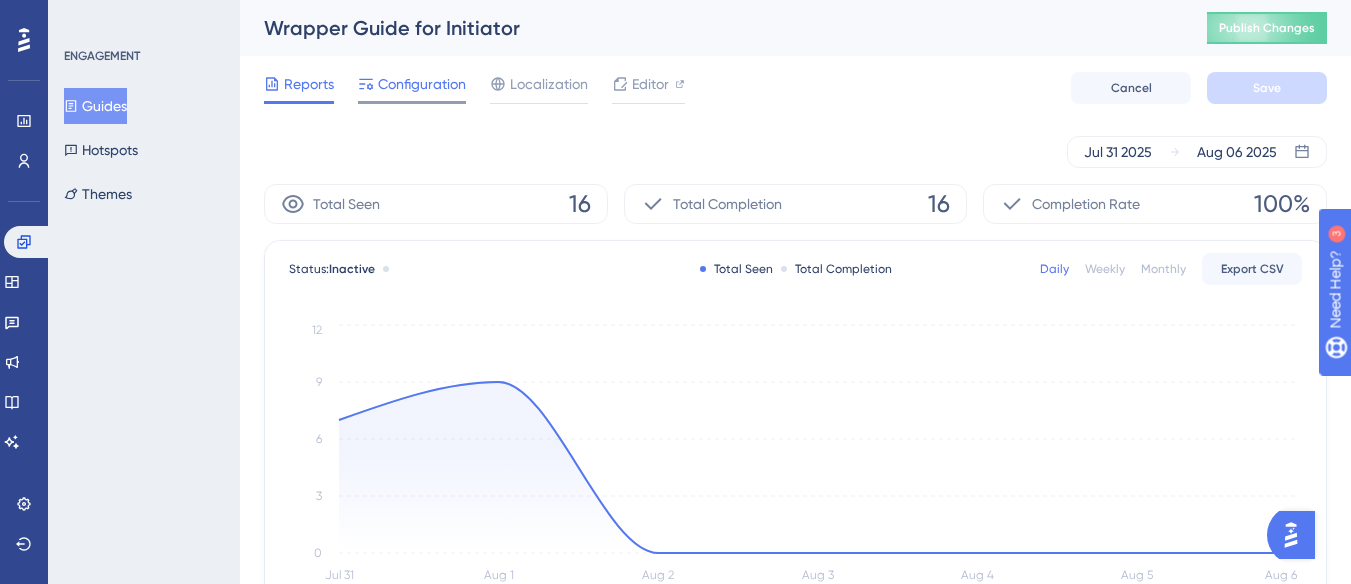 click on "Configuration" at bounding box center (422, 84) 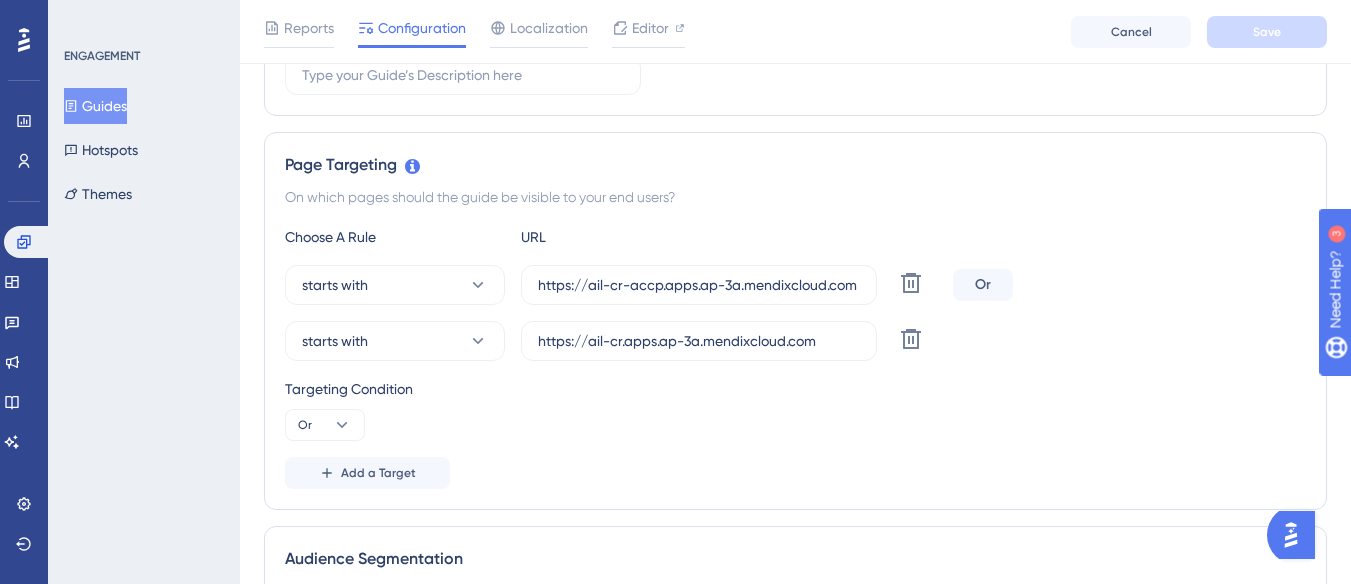 scroll, scrollTop: 0, scrollLeft: 0, axis: both 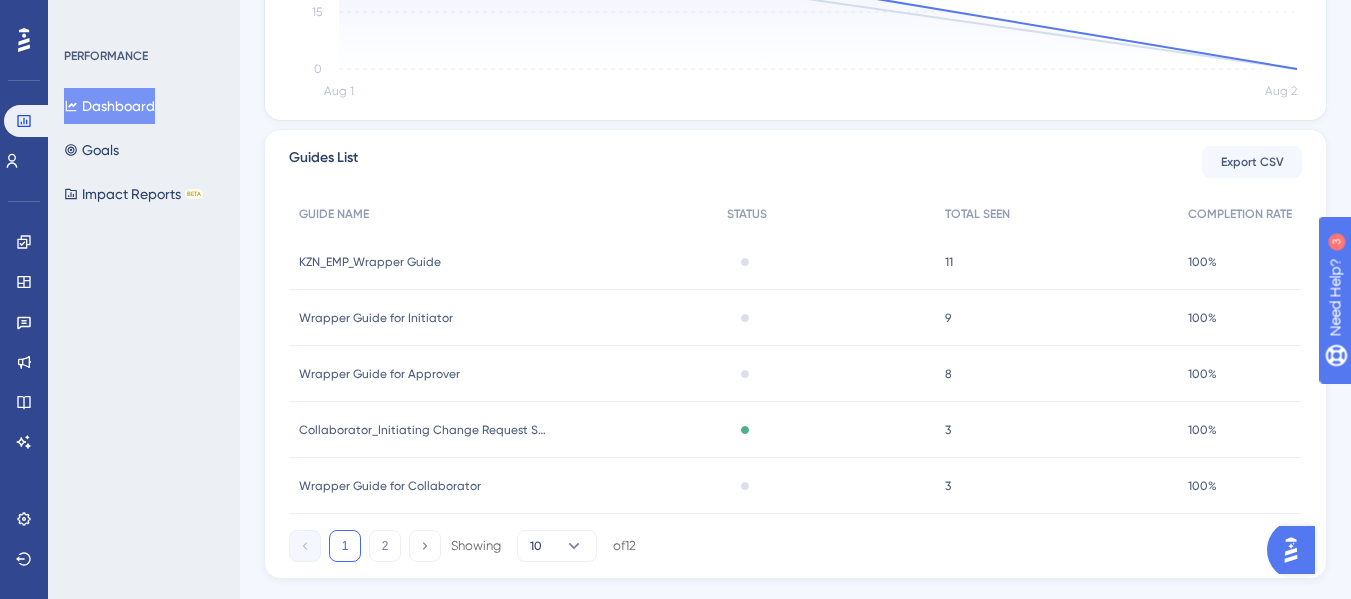 click on "Wrapper Guide for Approver" at bounding box center [379, 374] 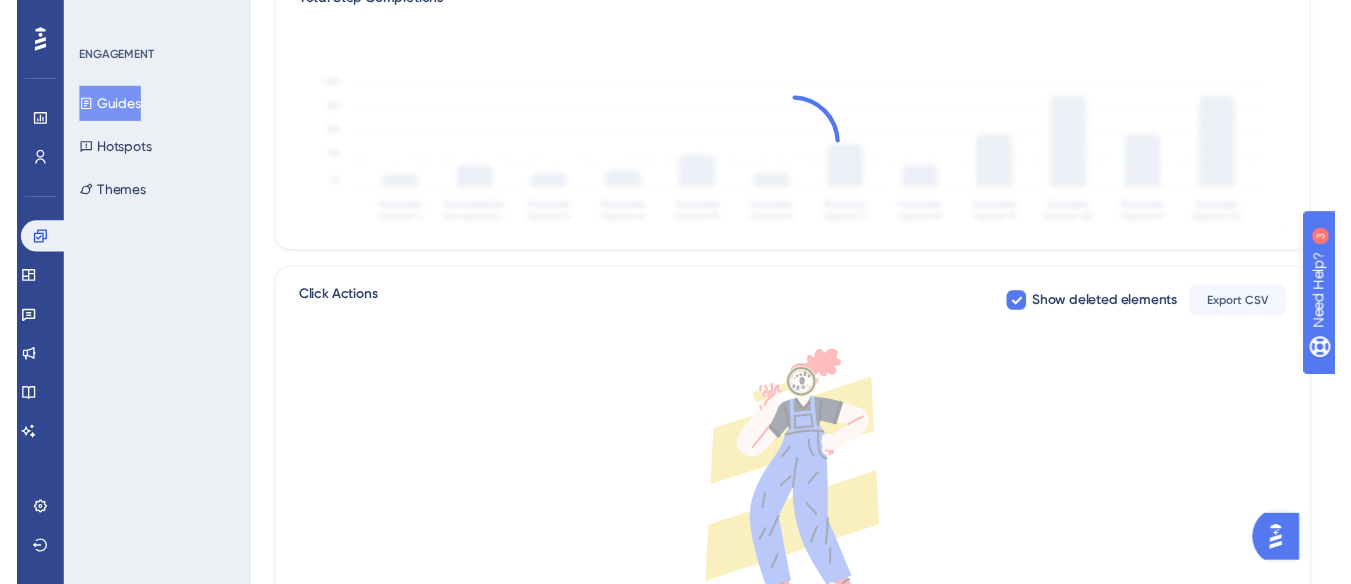 scroll, scrollTop: 0, scrollLeft: 0, axis: both 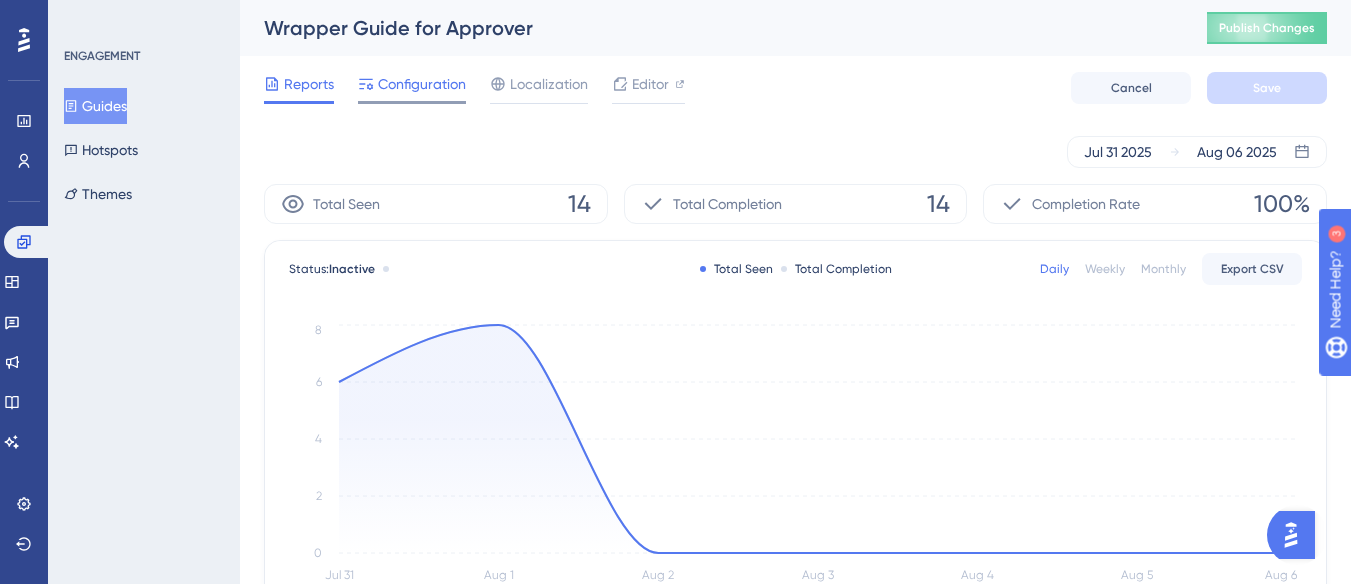 click on "Configuration" at bounding box center (412, 88) 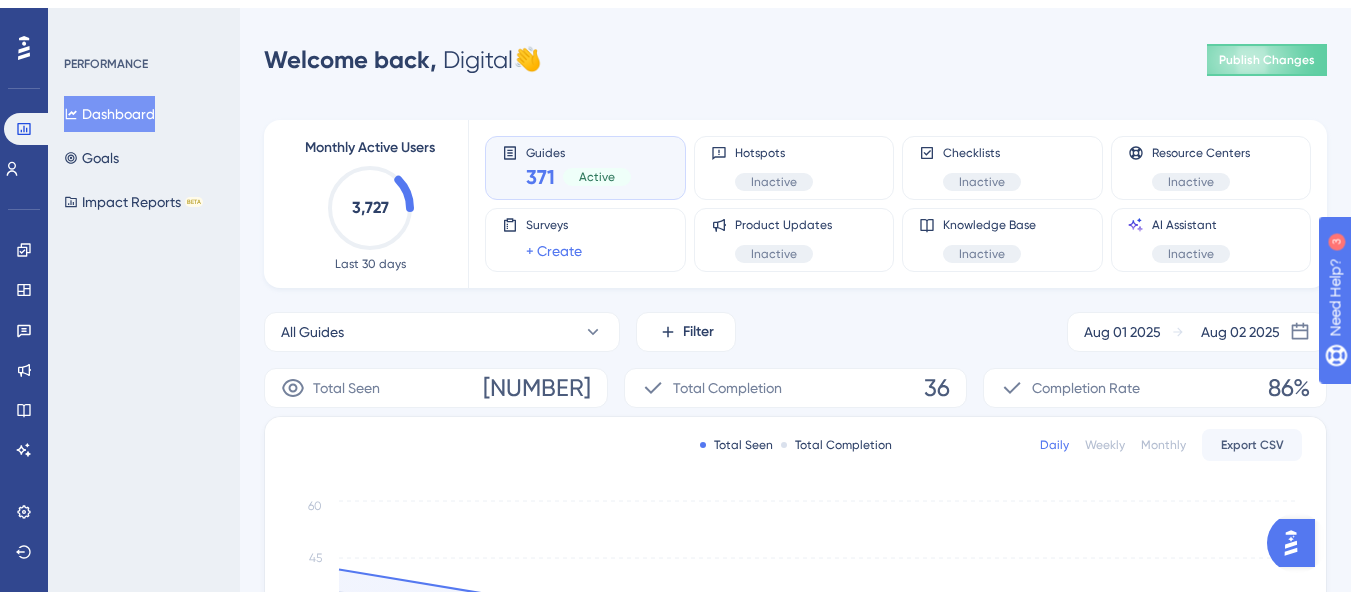 scroll, scrollTop: 652, scrollLeft: 0, axis: vertical 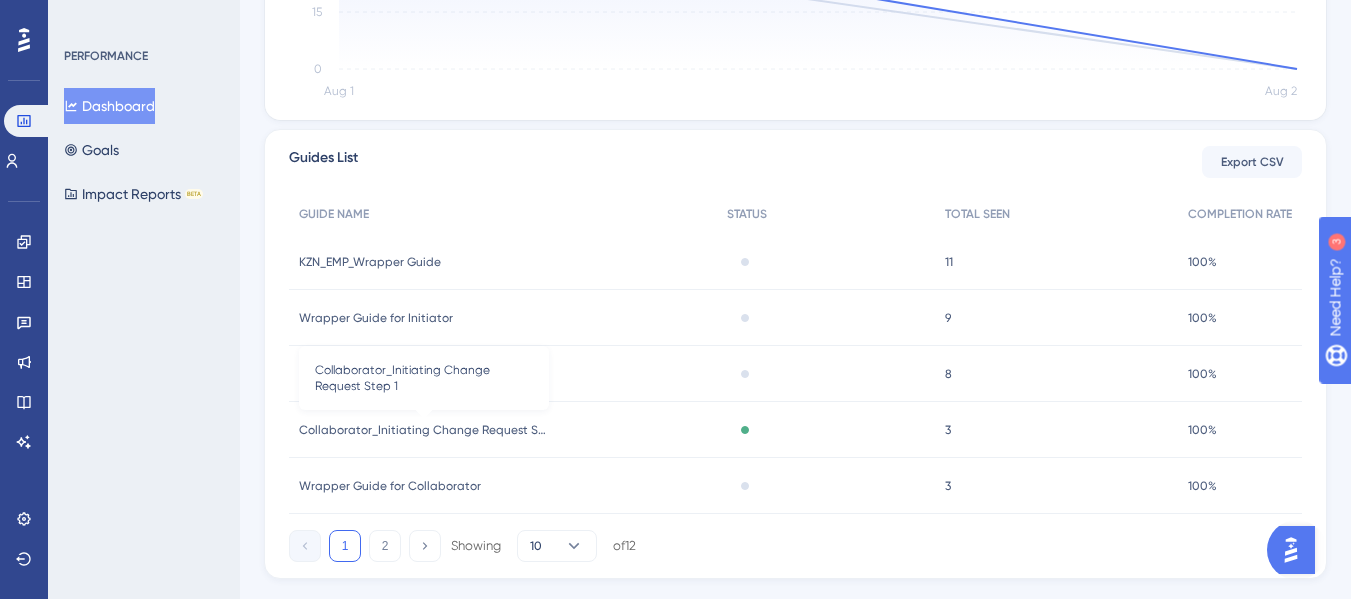 click on "Collaborator_Initiating Change Request Step 1" at bounding box center (424, 430) 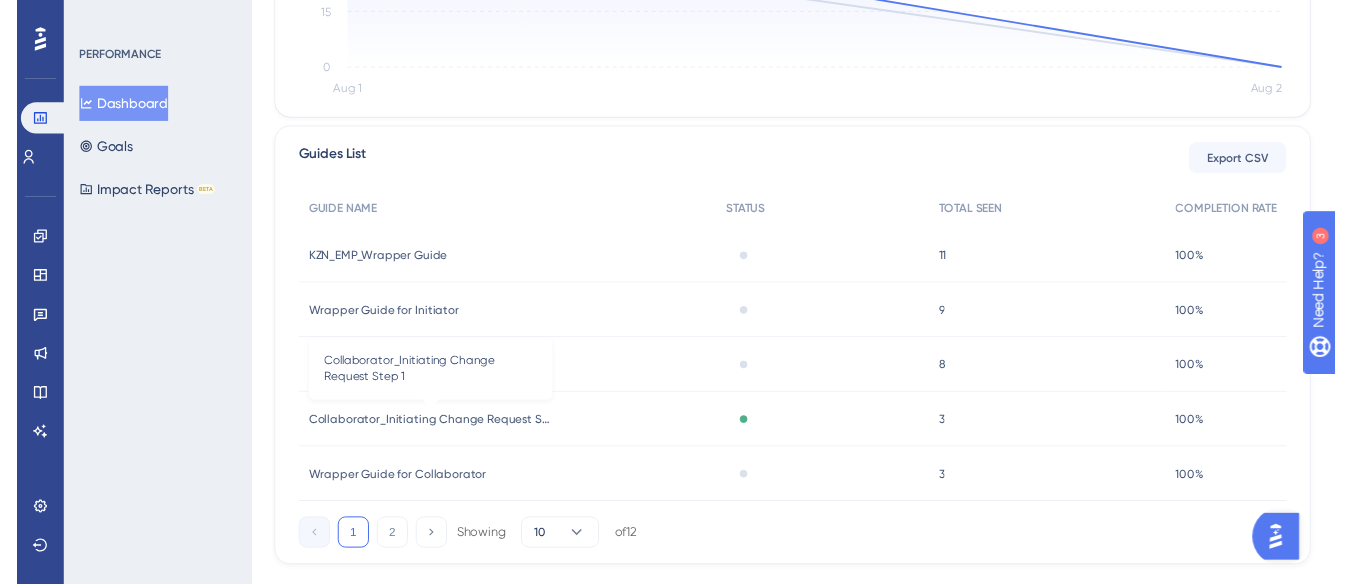 scroll, scrollTop: 0, scrollLeft: 0, axis: both 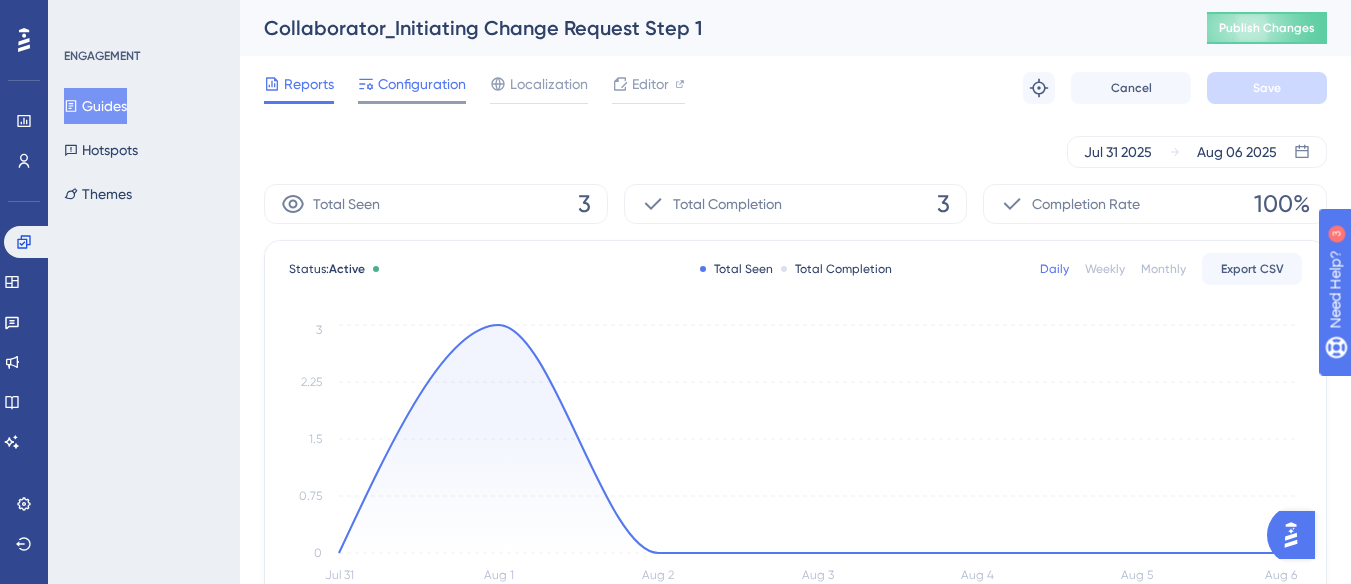 click on "Configuration" at bounding box center [422, 84] 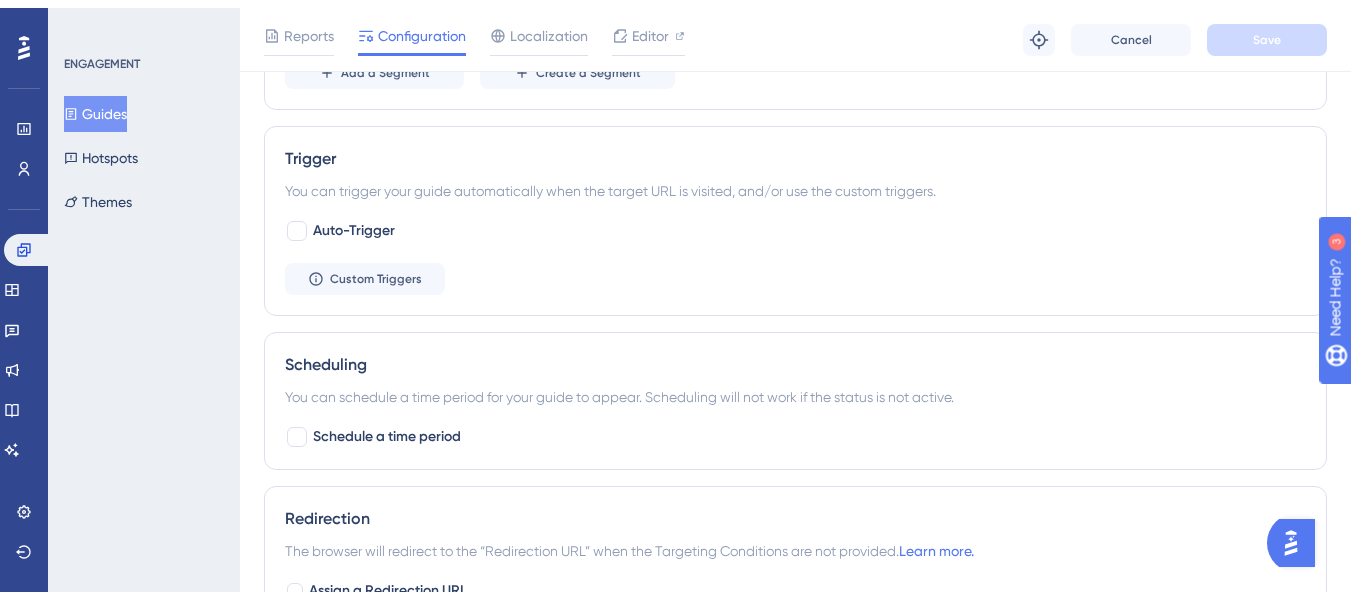 scroll, scrollTop: 0, scrollLeft: 0, axis: both 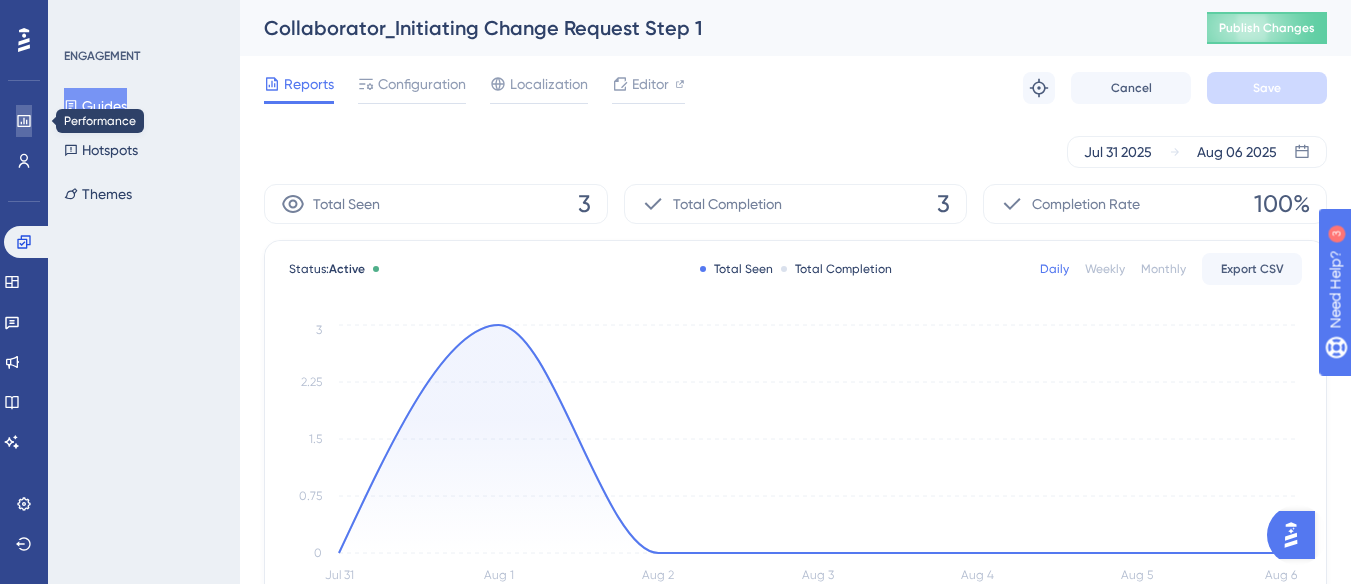 click 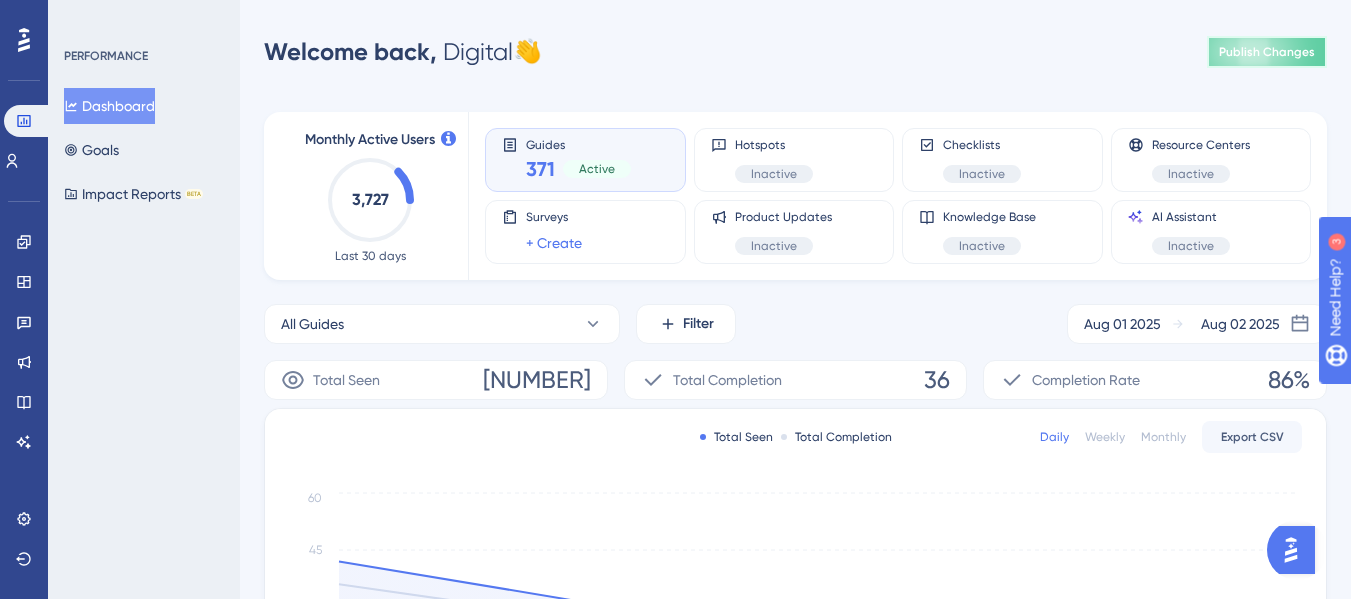click on "Publish Changes" at bounding box center [1267, 52] 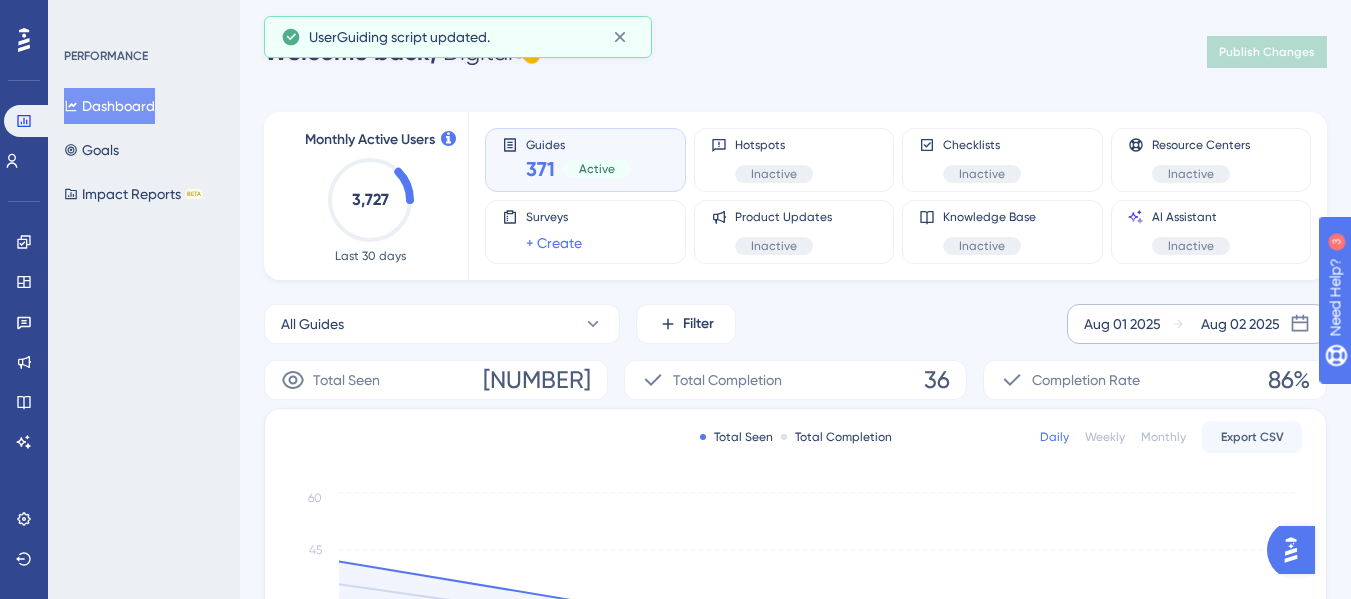click on "[MONTH] 01 [YEAR] [MONTH] 02 [YEAR]" at bounding box center (1197, 324) 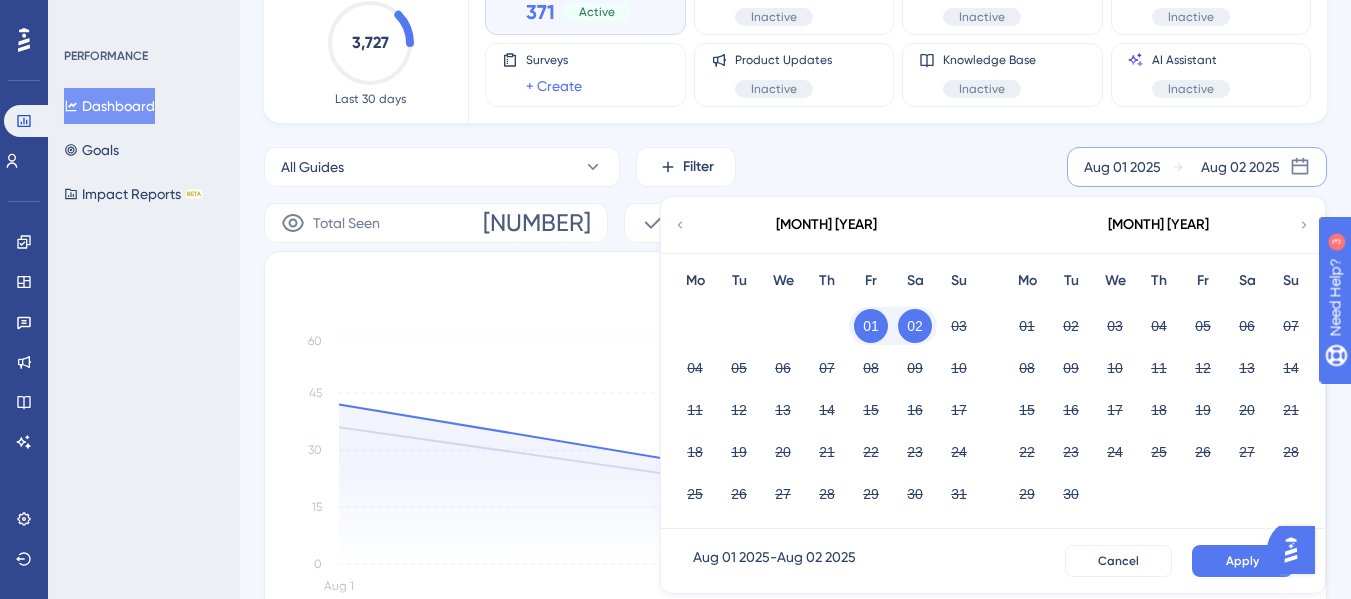 scroll, scrollTop: 160, scrollLeft: 0, axis: vertical 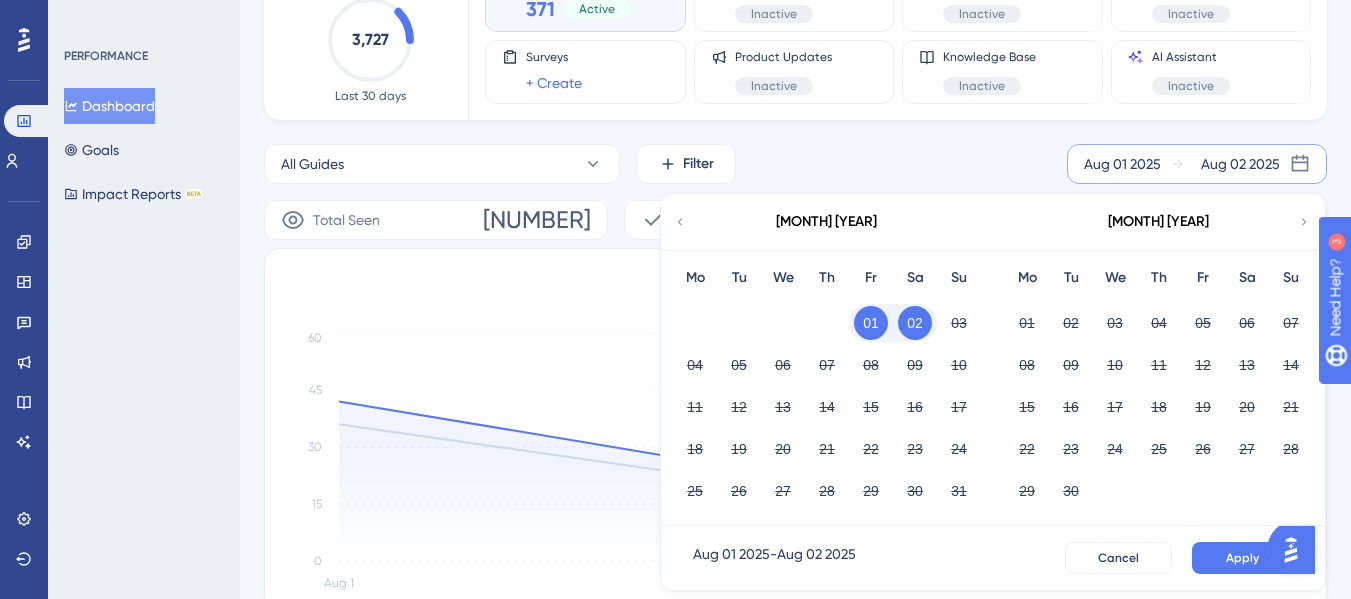 click on "01" at bounding box center [871, 323] 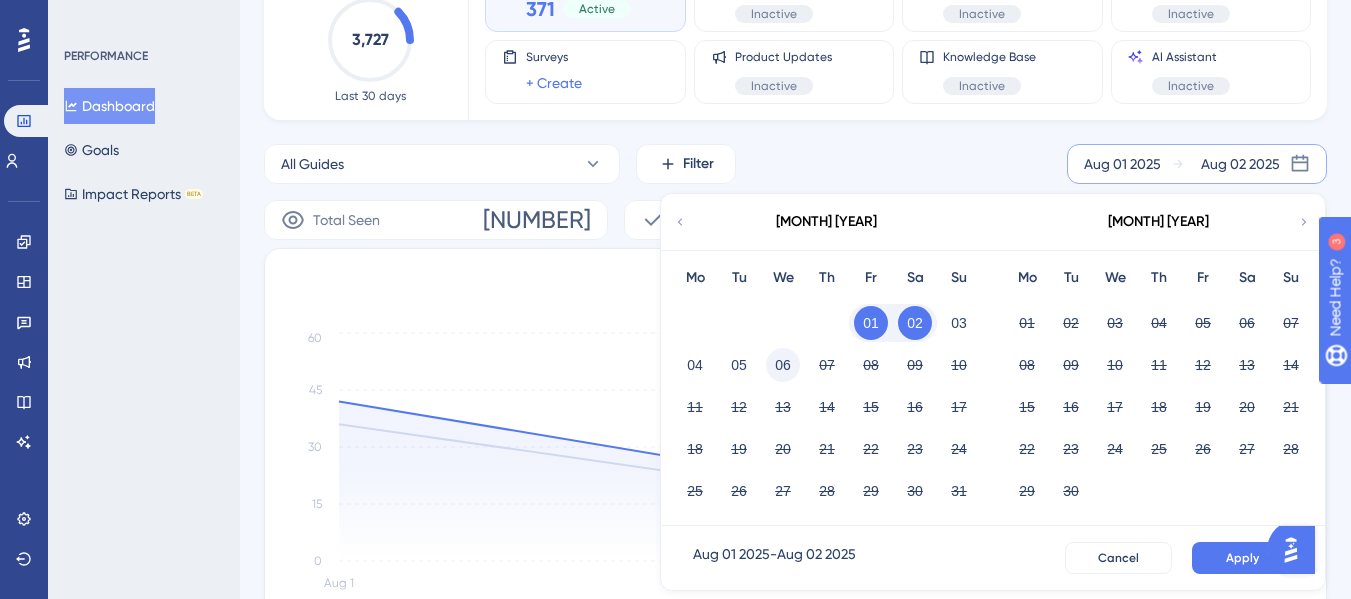 click on "06" at bounding box center [783, 365] 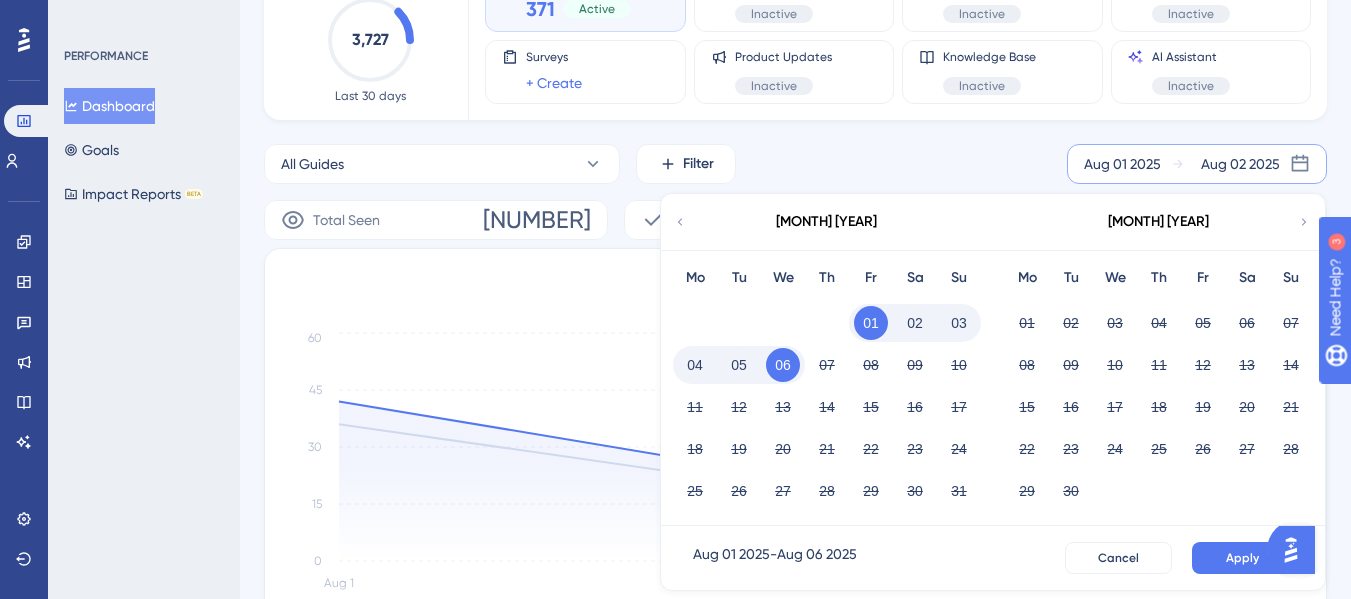 click on "04" at bounding box center [695, 365] 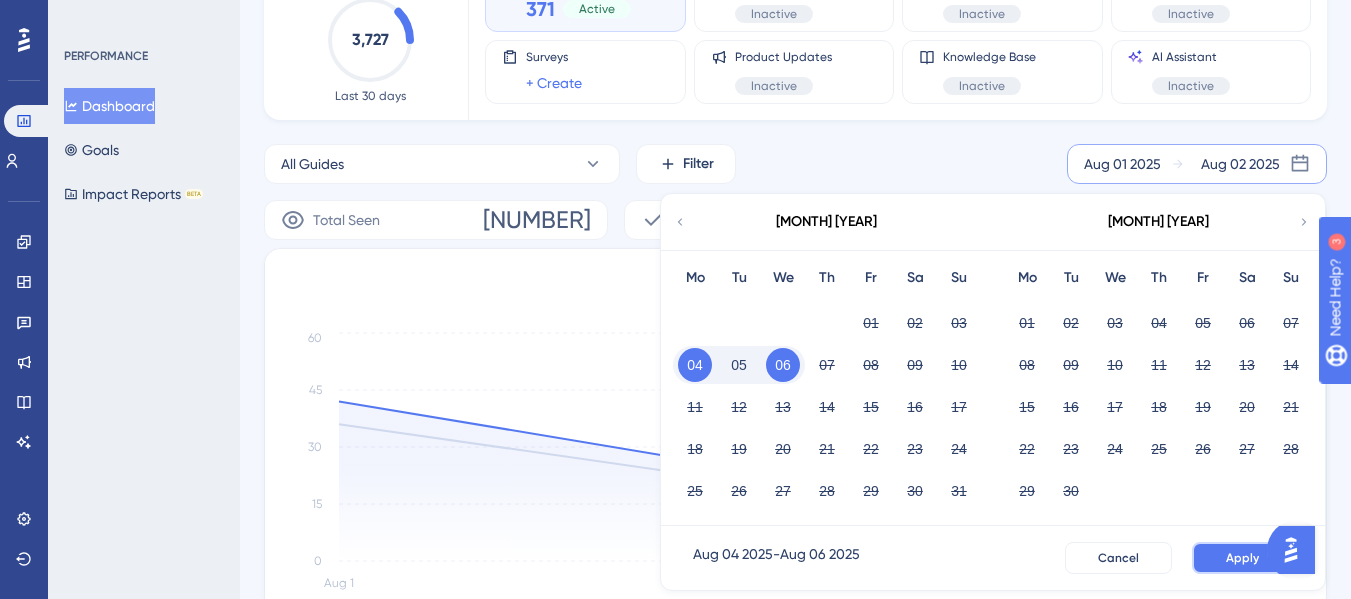 click on "Apply" at bounding box center [1242, 558] 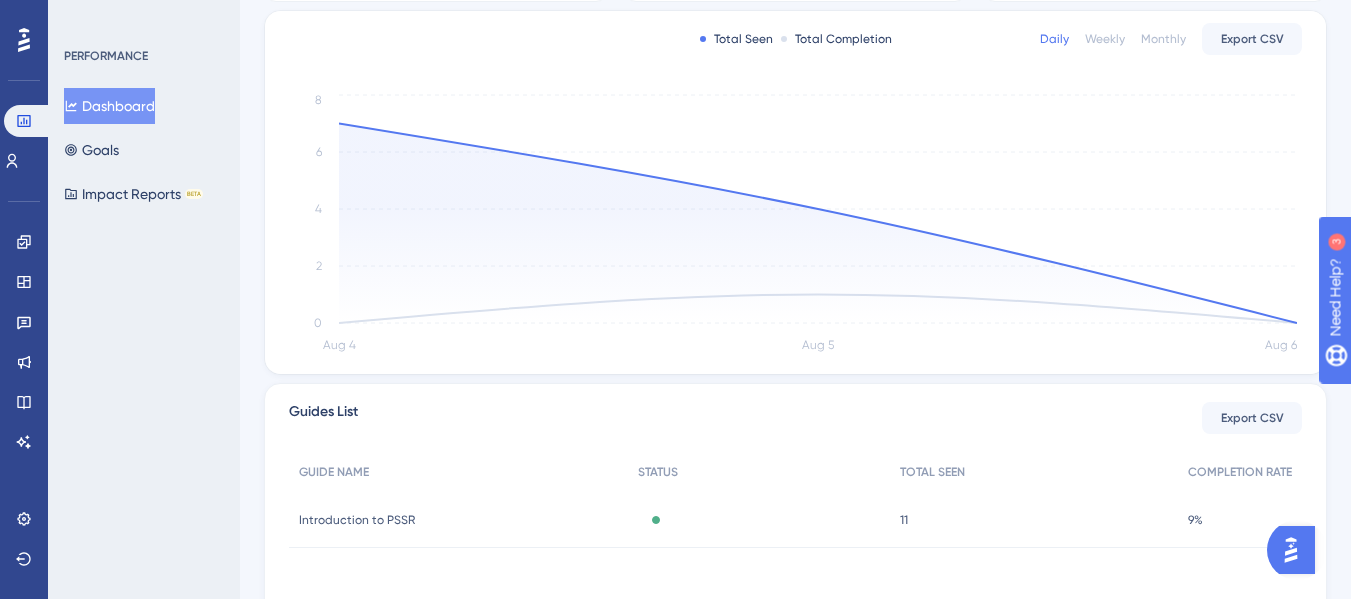 scroll, scrollTop: 532, scrollLeft: 0, axis: vertical 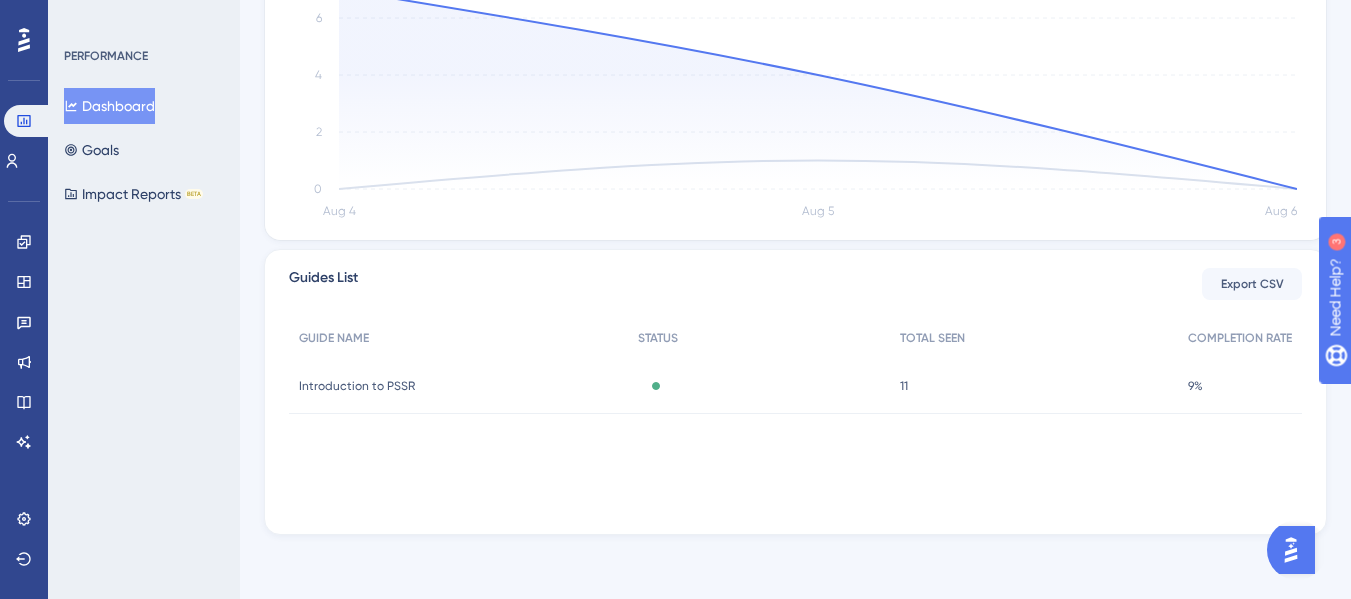 click on "Introduction to PSSR" at bounding box center [357, 386] 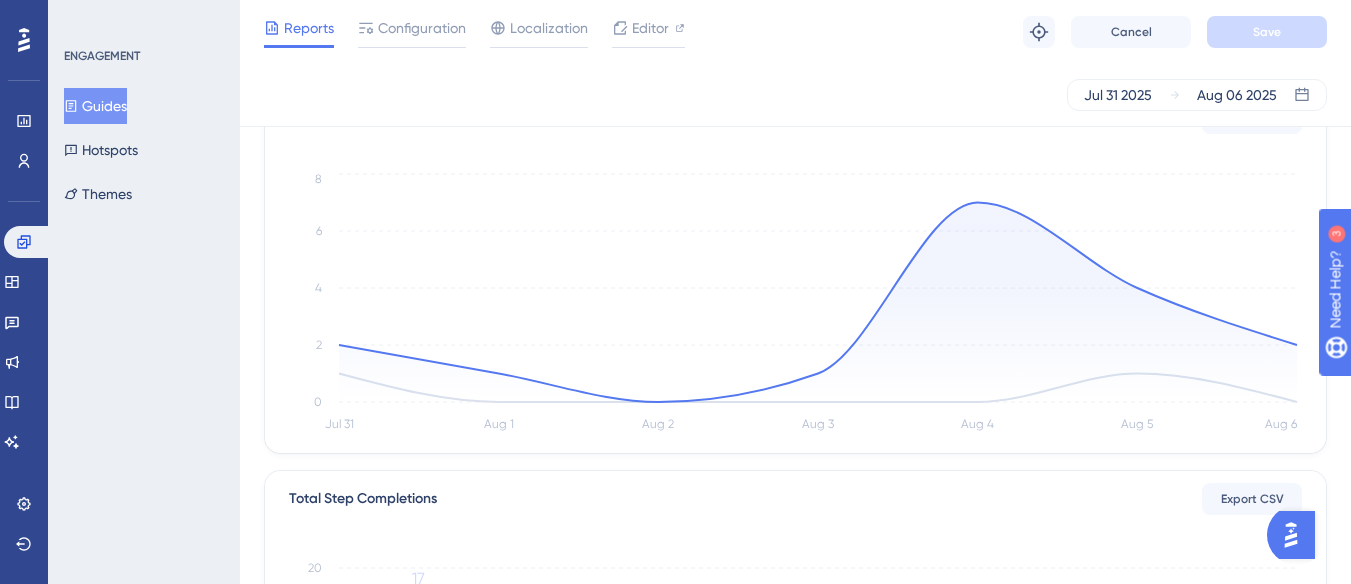 scroll, scrollTop: 0, scrollLeft: 15, axis: horizontal 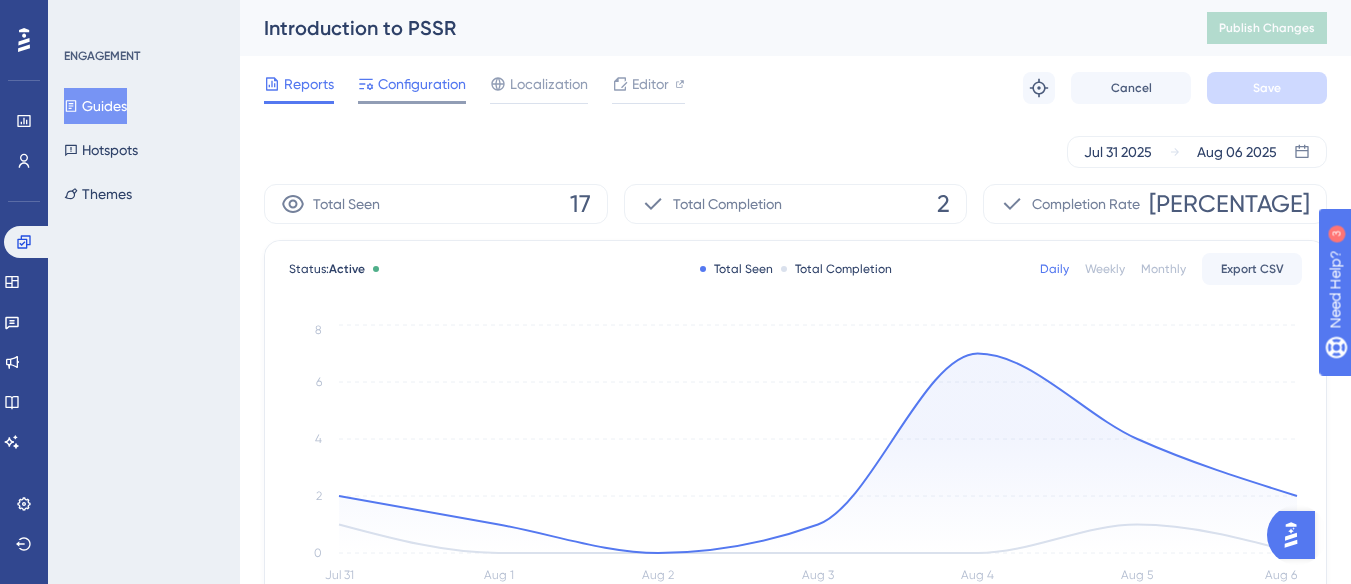 click on "Configuration" at bounding box center [422, 84] 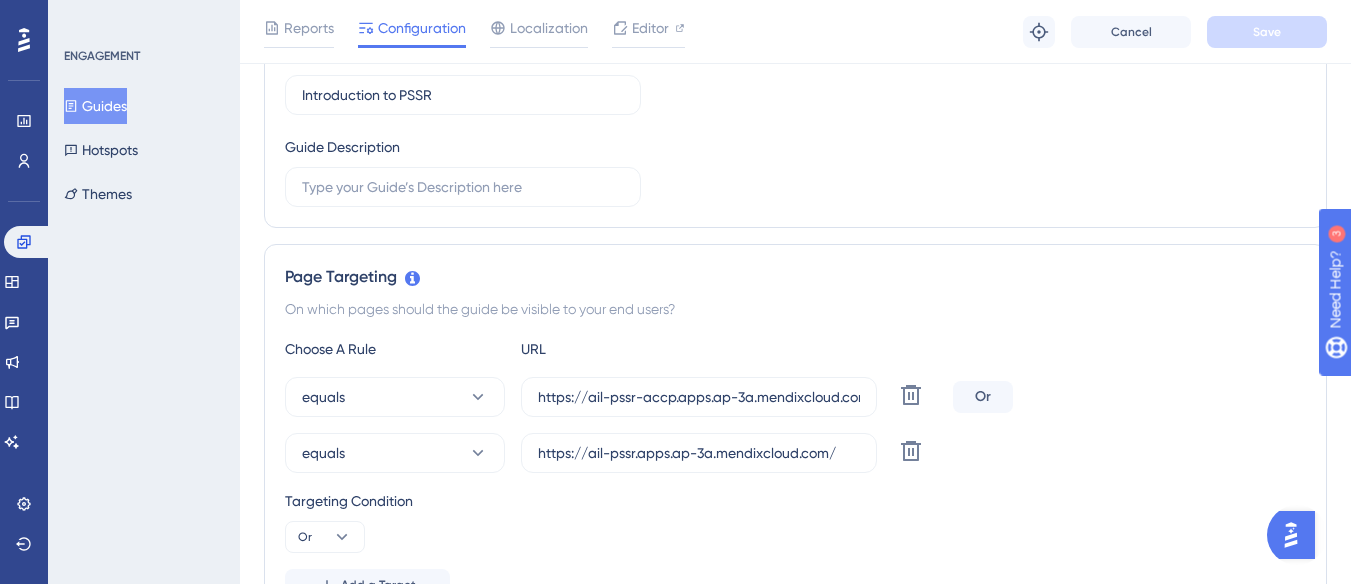 scroll, scrollTop: 0, scrollLeft: 0, axis: both 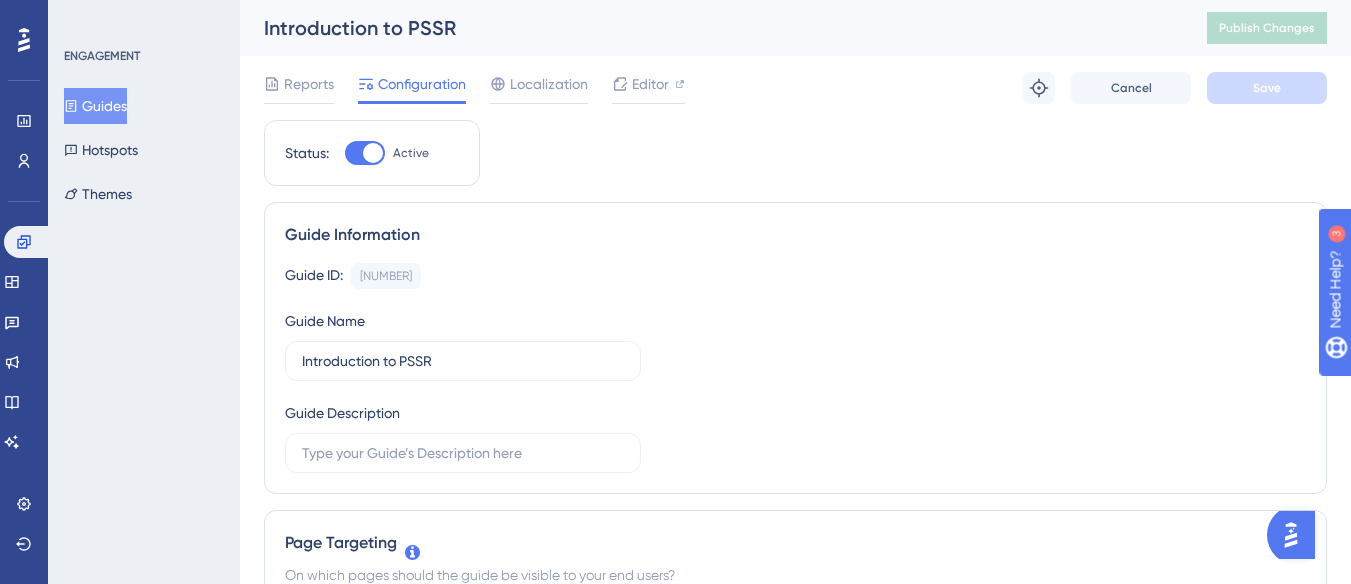 click at bounding box center (365, 153) 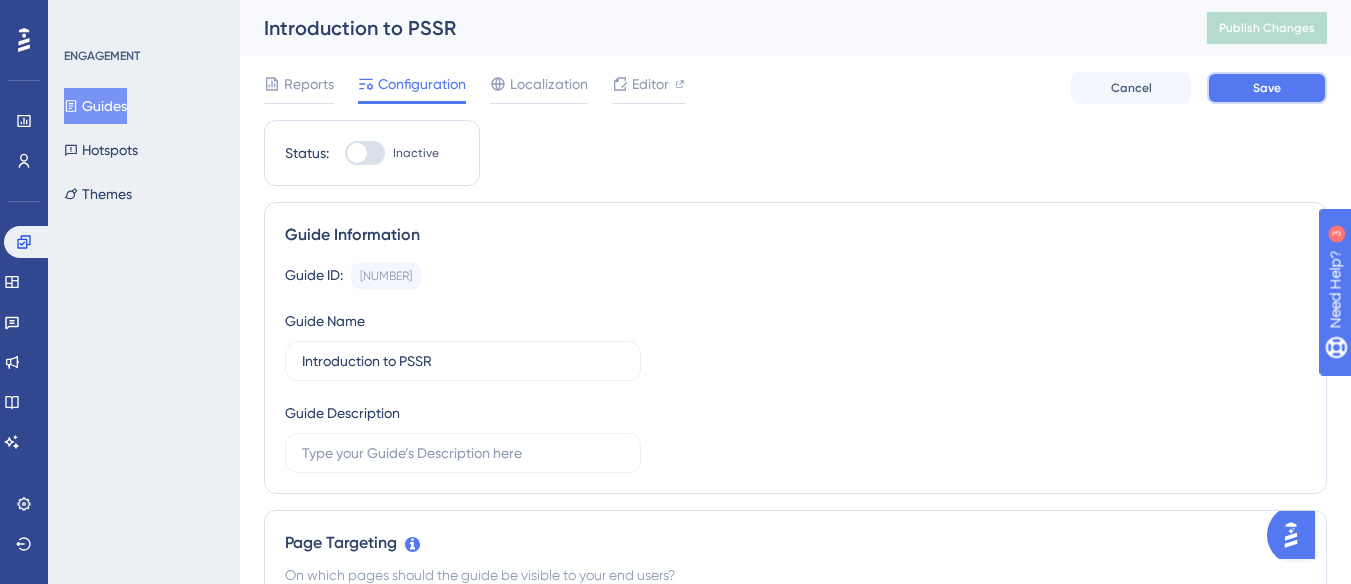 click on "Save" at bounding box center (1267, 88) 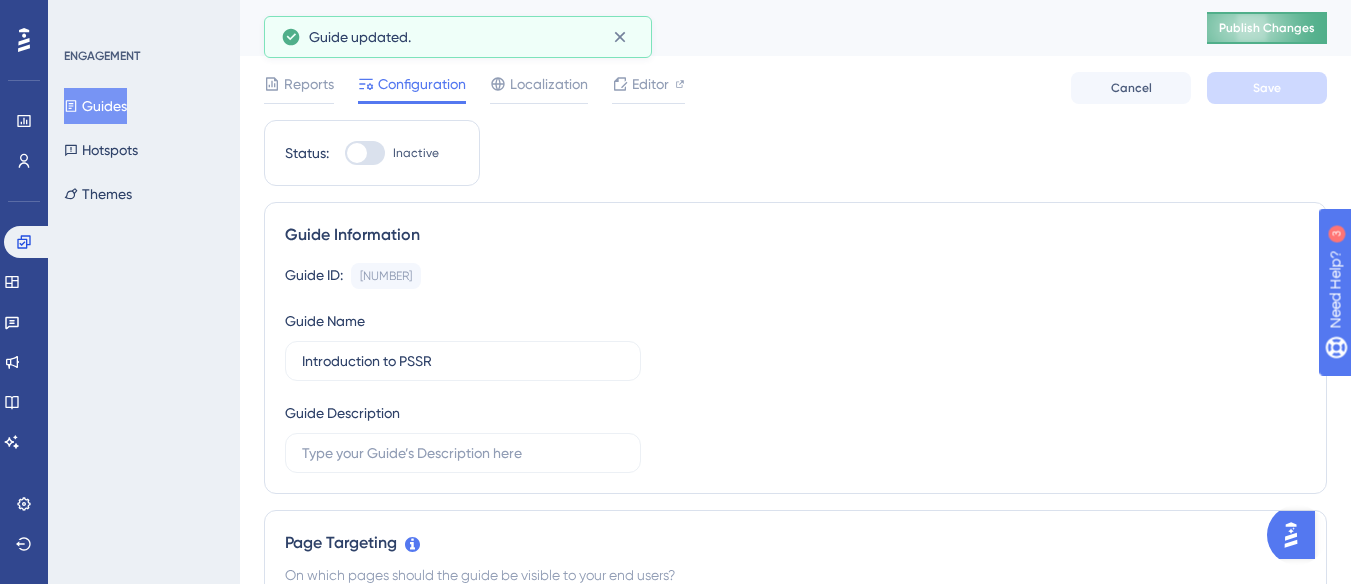 click on "Publish Changes" at bounding box center (1267, 28) 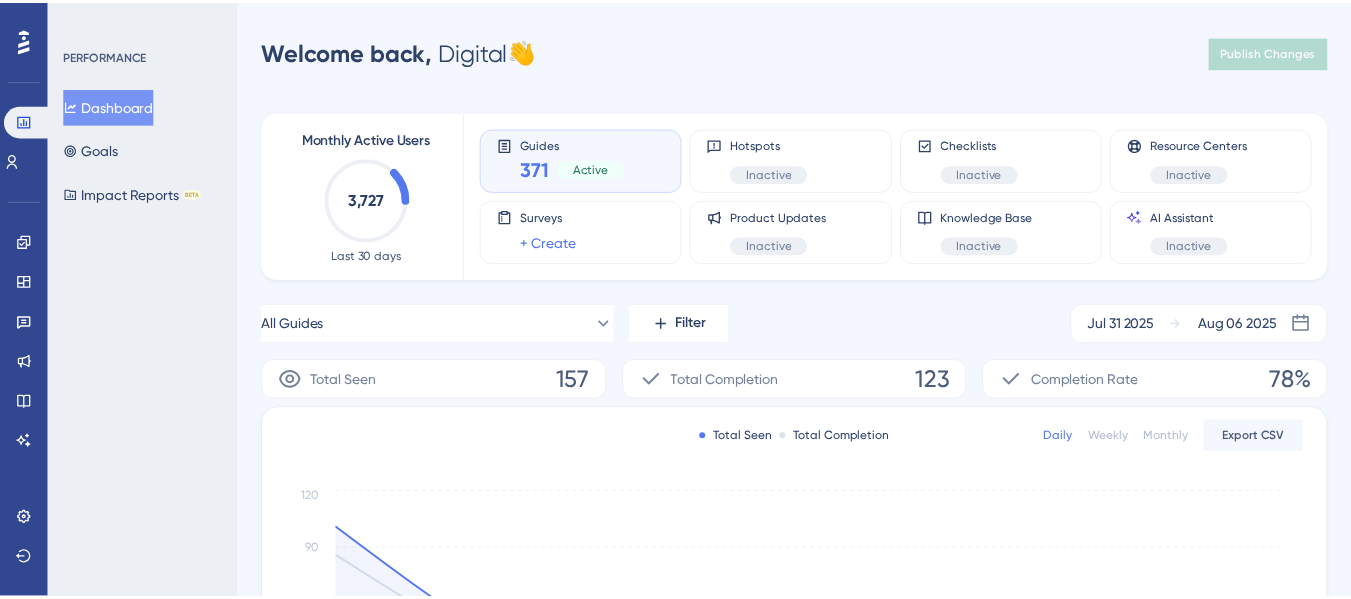 scroll, scrollTop: 342, scrollLeft: 0, axis: vertical 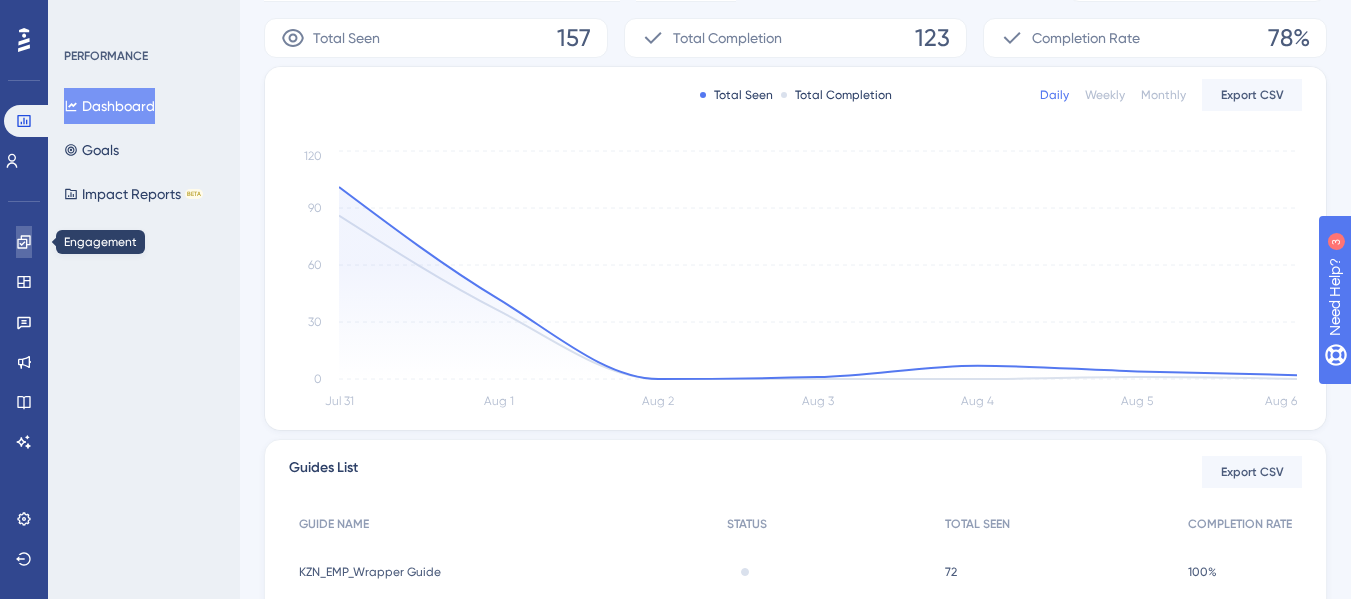 click at bounding box center [24, 242] 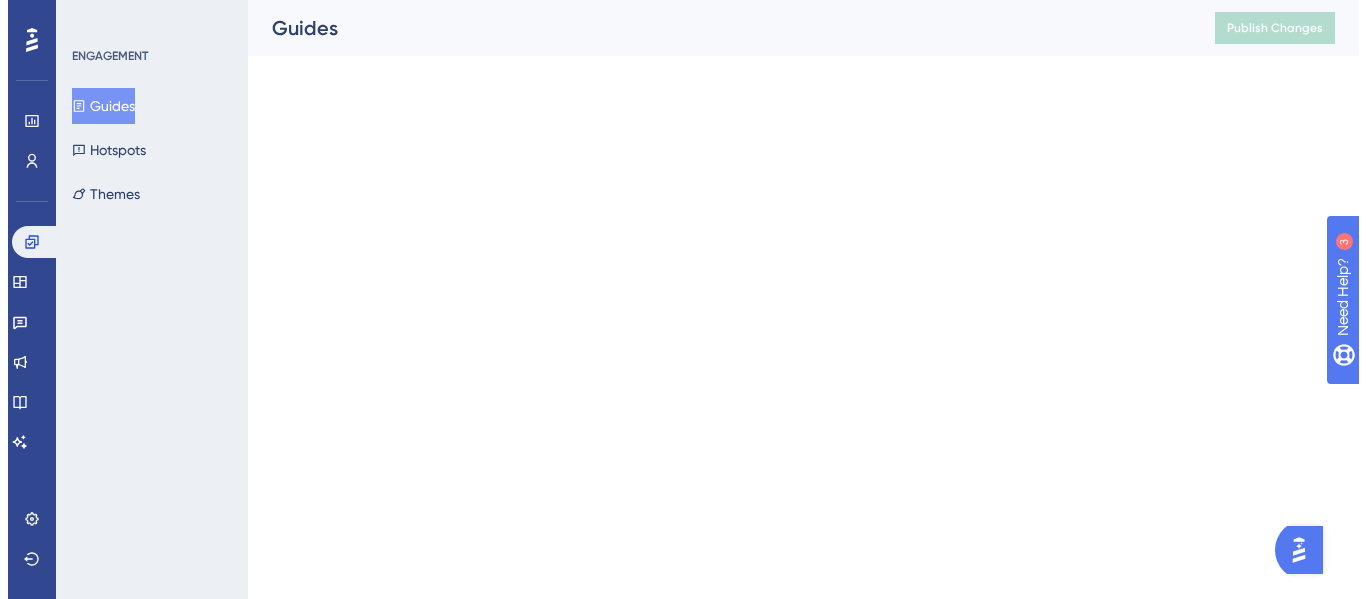 scroll, scrollTop: 0, scrollLeft: 0, axis: both 